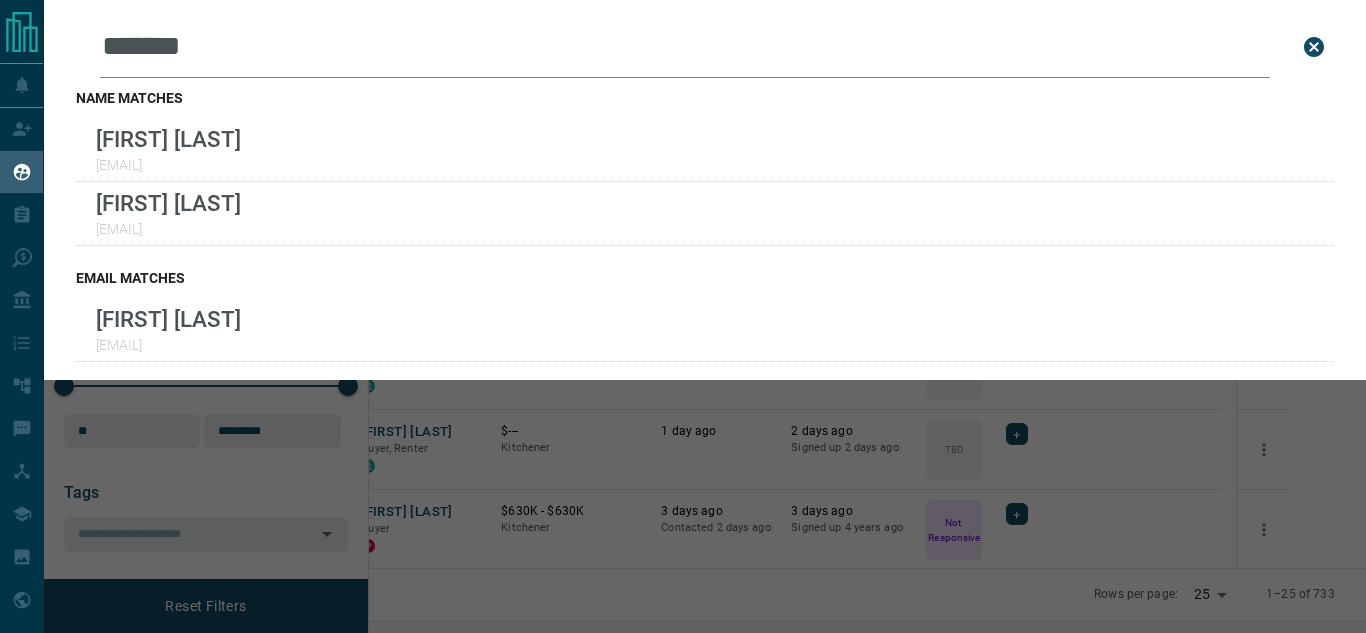 scroll, scrollTop: 0, scrollLeft: 0, axis: both 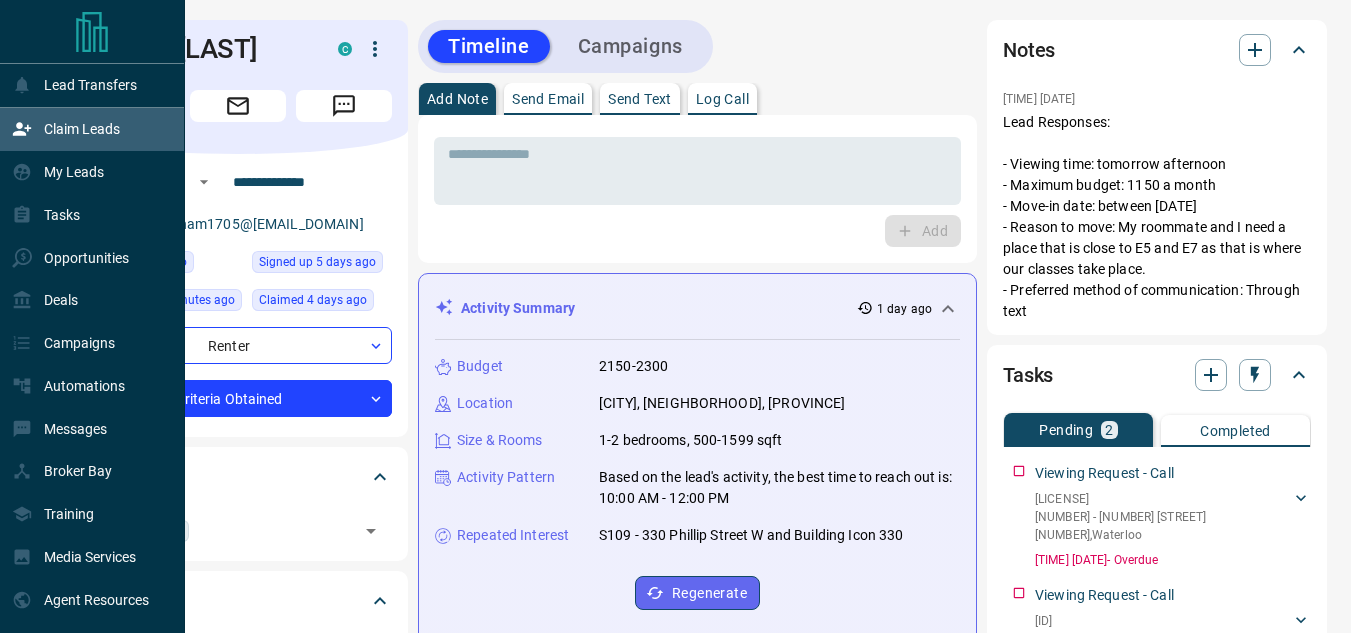 click on "Claim Leads" at bounding box center (66, 129) 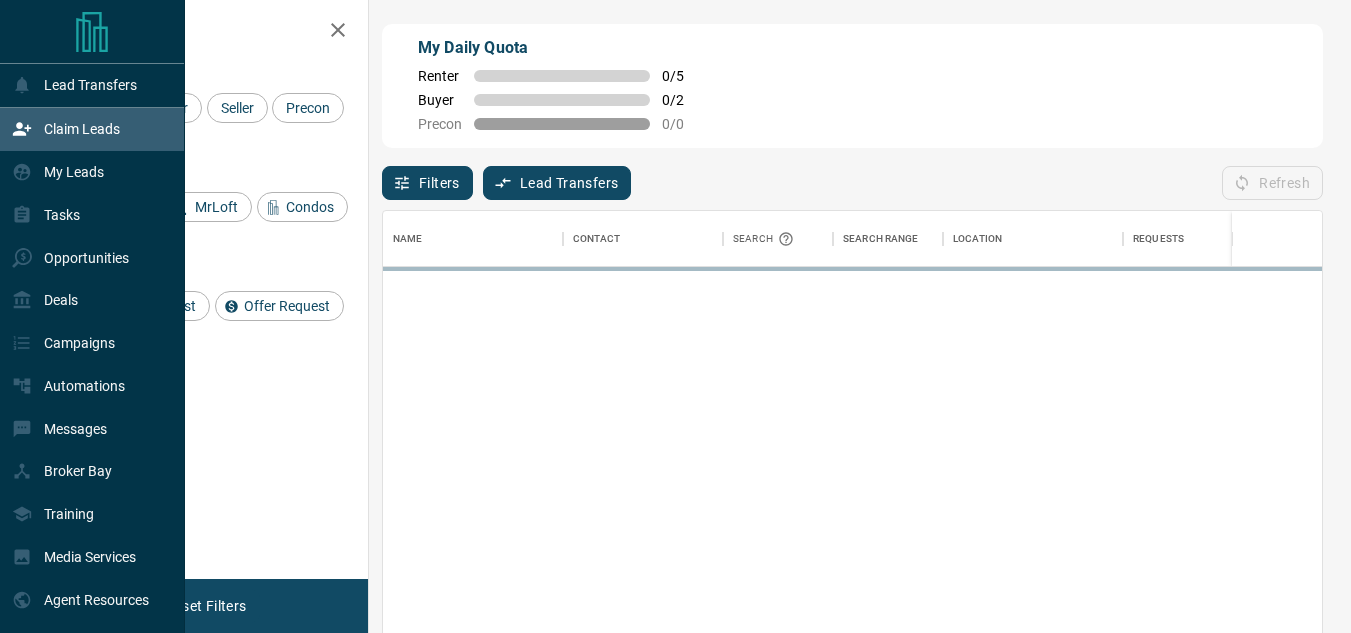 scroll, scrollTop: 16, scrollLeft: 16, axis: both 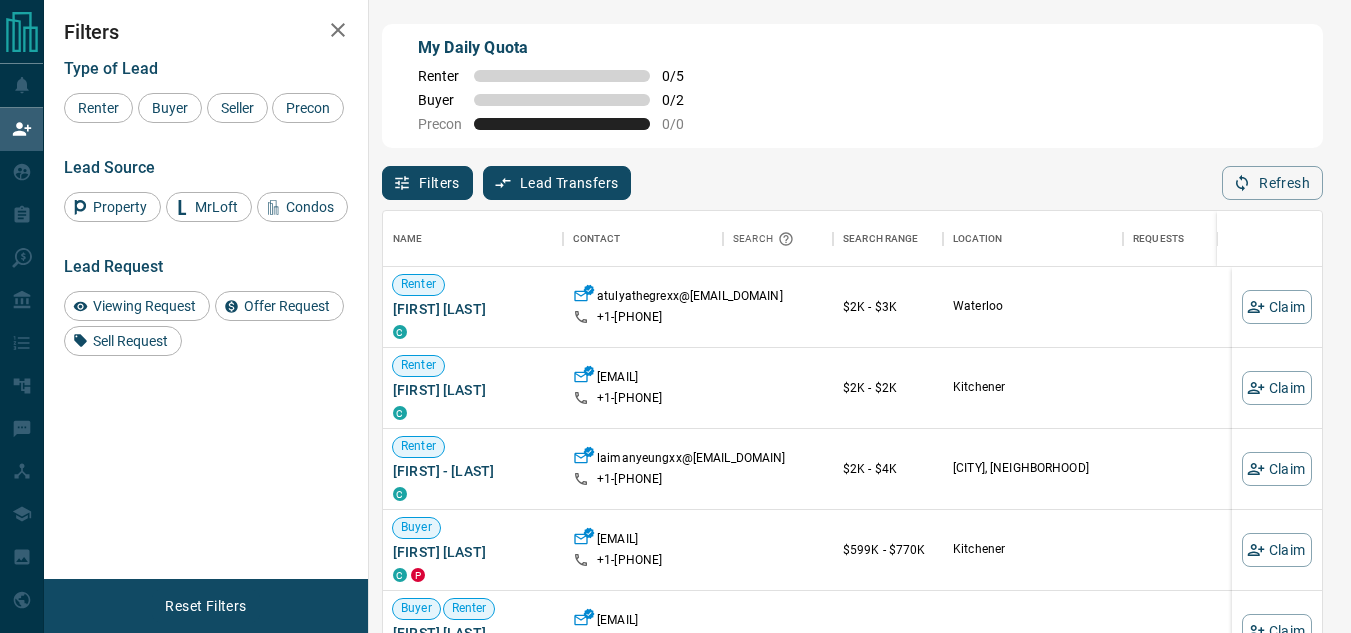 click on "Name Contact Search   Search Range Location Requests AI Status Recent Opportunities (30d) Renter ATlas Singh C atulyathegrexx@[EMAIL_DOMAIN] [PHONE] $2K - $3K [CITY] Renter Vaishnav R Nair C vaishnavrnairxx@[EMAIL_DOMAIN] [PHONE] $2K - $2K [CITY] Renter Lai-man Yeung C laimanyeungxx@[EMAIL_DOMAIN] [PHONE] $2K - $4K [CITY], West End Buyer Mar Mar C P marthakibrxx@[EMAIL_DOMAIN] [PHONE] $599K - $770K [CITY] Back to Site High Interest Buyer Renter Maliya Traille P maliyatrailxx@[EMAIL_DOMAIN] [PHONE] High Interest Buyer Mina W C m293waxx@[EMAIL_DOMAIN] [PHONE] $298K - $1M [CITY] Renter Yasmeen Agha P yasmeentrailxx@[EMAIL_DOMAIN] Active High Interest Renter Joe Miller C jmiller1981xx@[EMAIL_DOMAIN] [PHONE] $2K - $2K [CITY] High Interest Claim Claim Claim Claim Claim Claim Claim Claim" at bounding box center [852, 448] 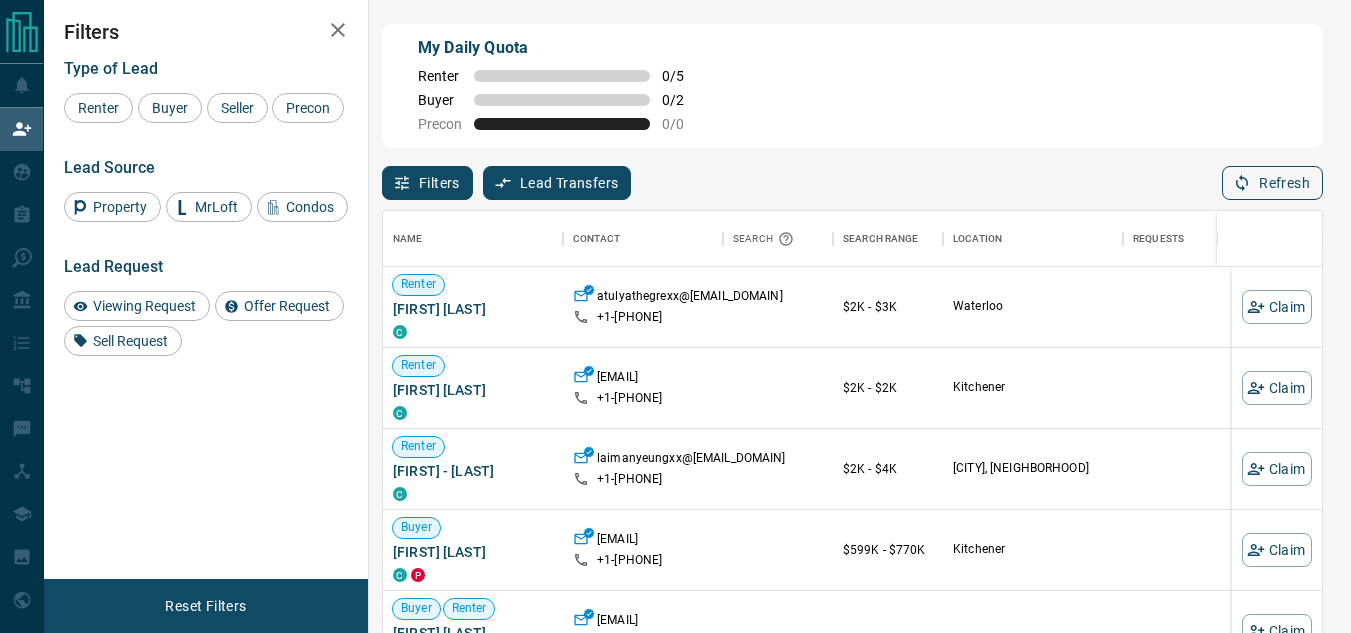 click 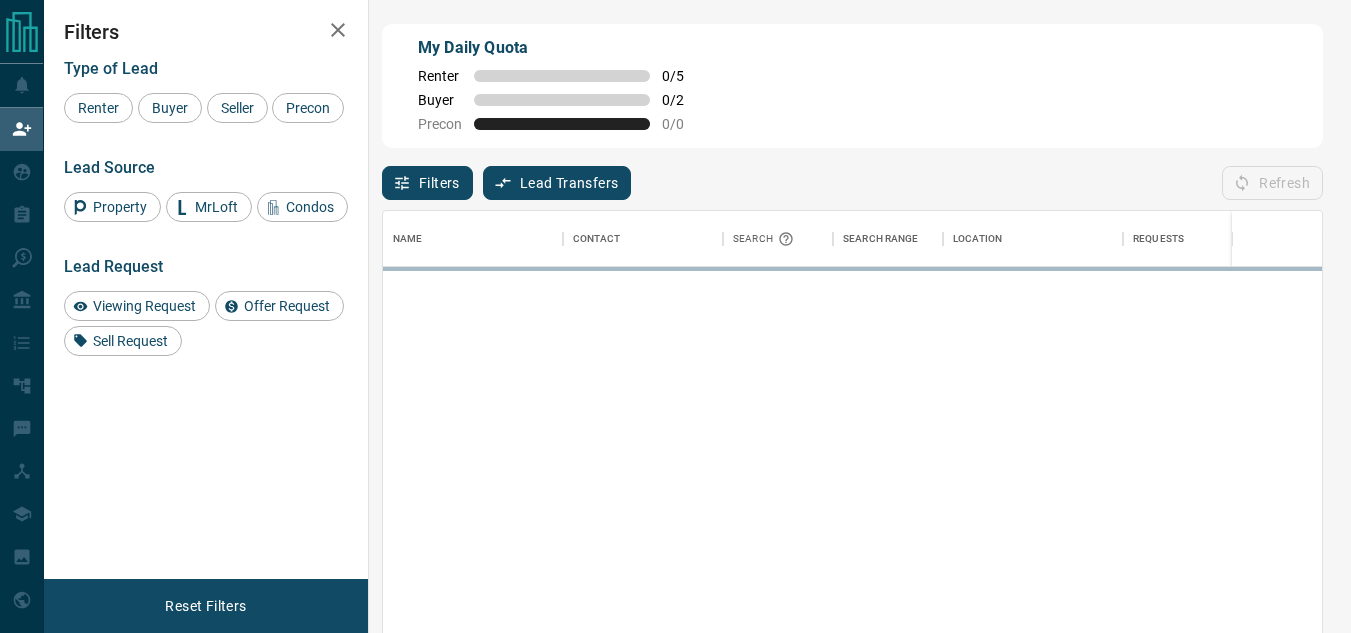 scroll, scrollTop: 16, scrollLeft: 16, axis: both 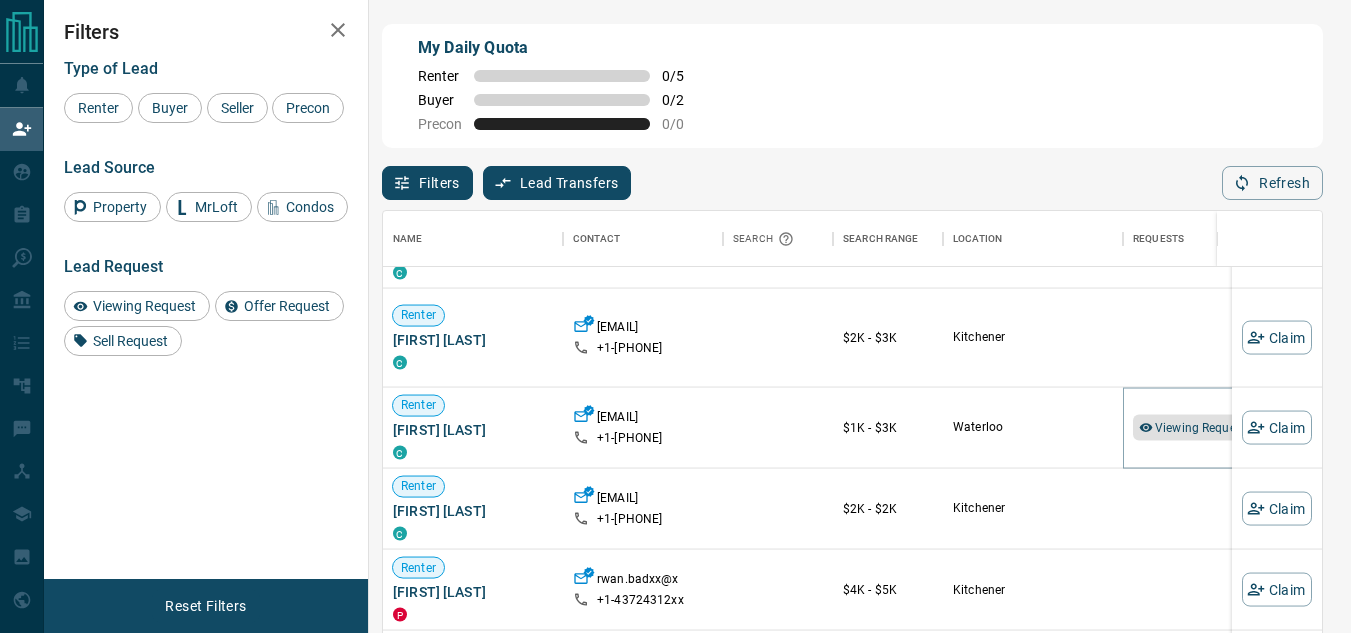 click on "Viewing Request   ( 2 )" at bounding box center (1210, 428) 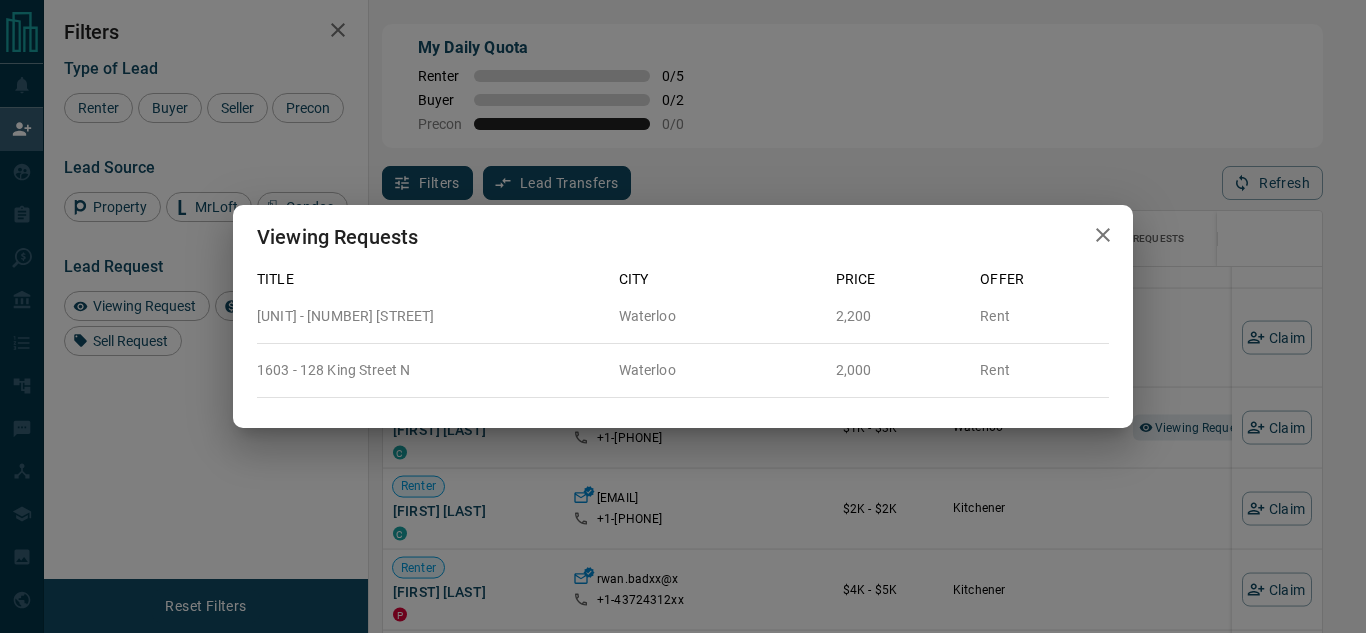 click at bounding box center [1103, 235] 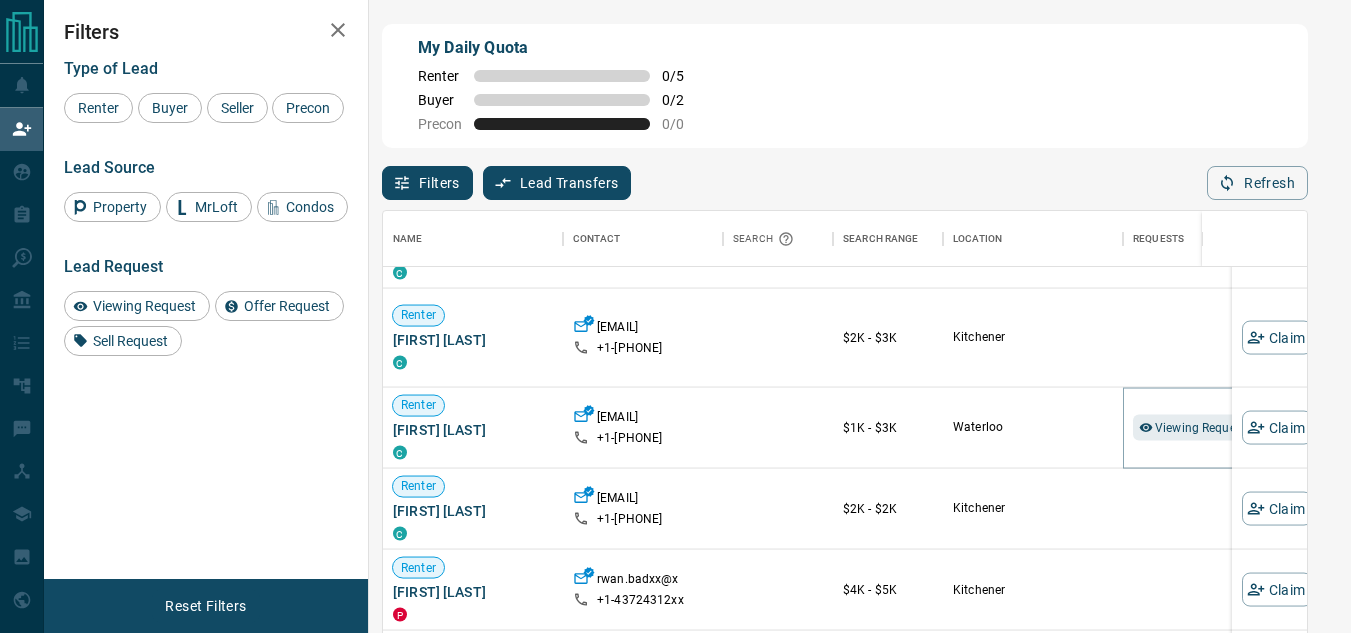 scroll, scrollTop: 16, scrollLeft: 16, axis: both 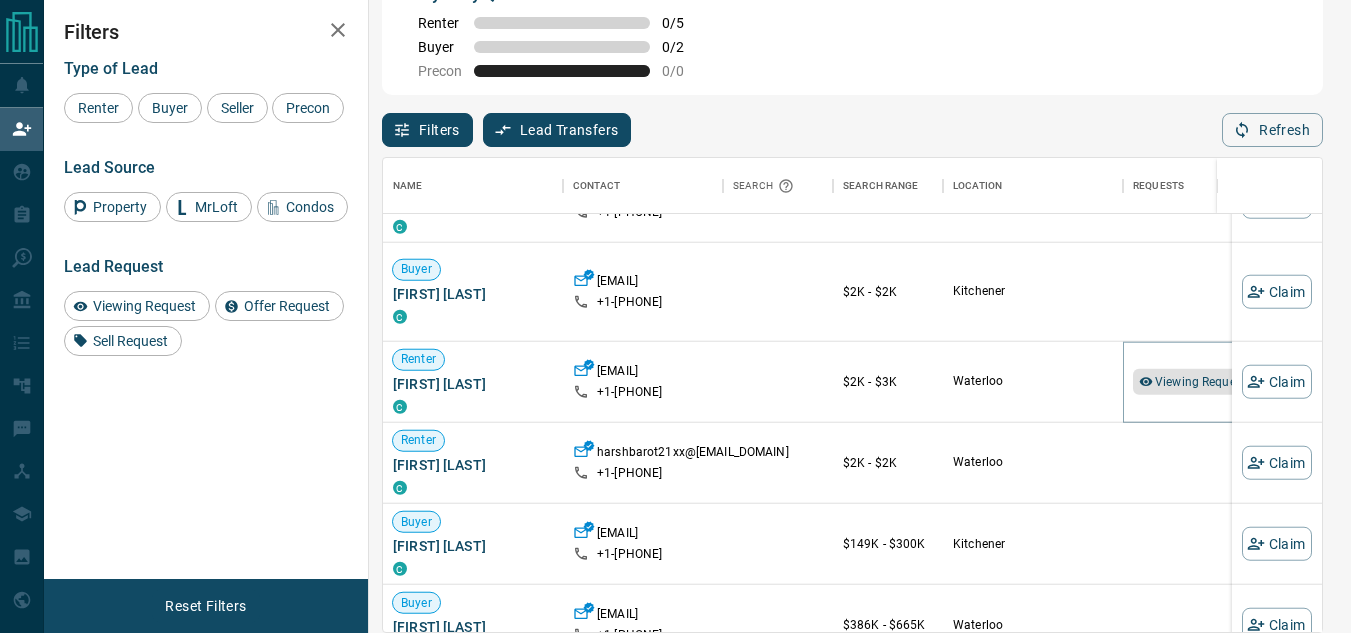 click on "Viewing Request   ( 1 )" at bounding box center (1210, 382) 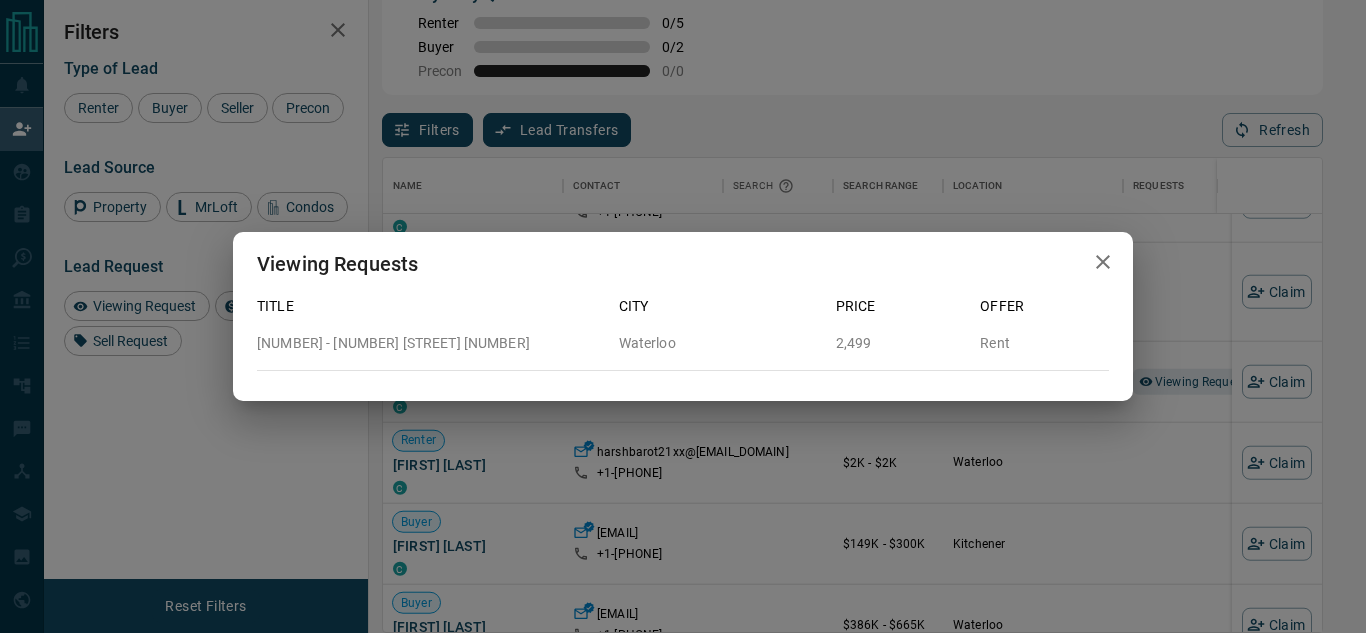 click at bounding box center [1103, 262] 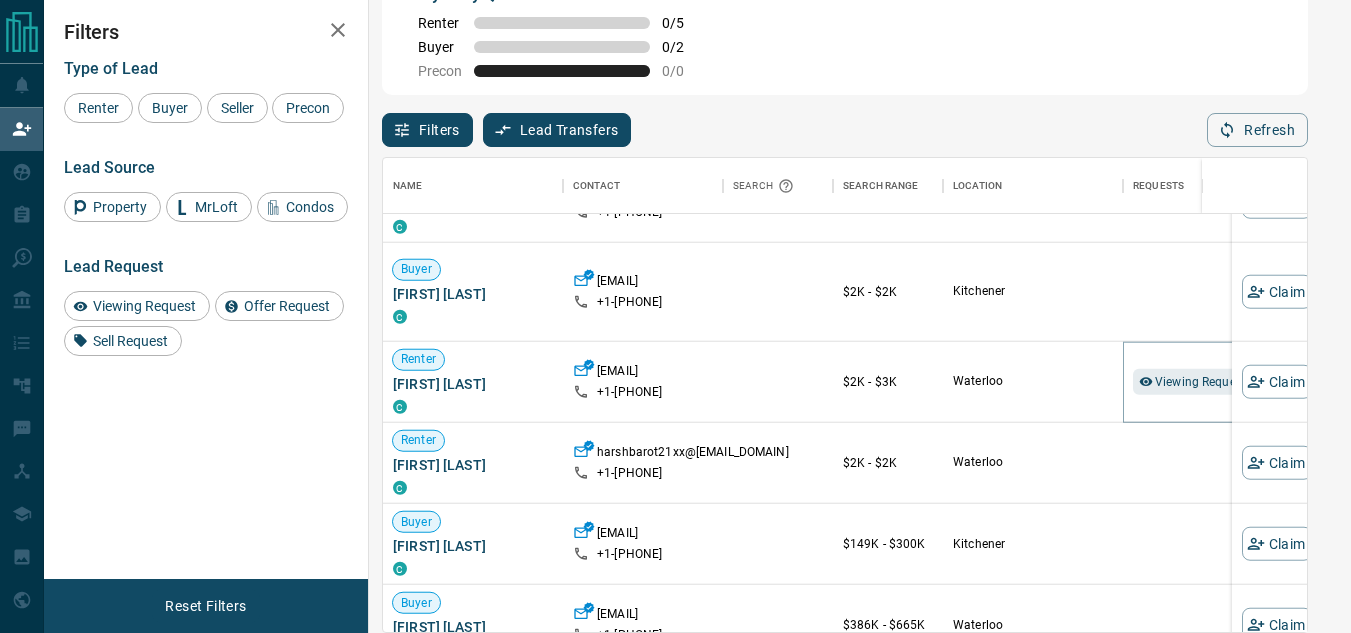 scroll, scrollTop: 16, scrollLeft: 16, axis: both 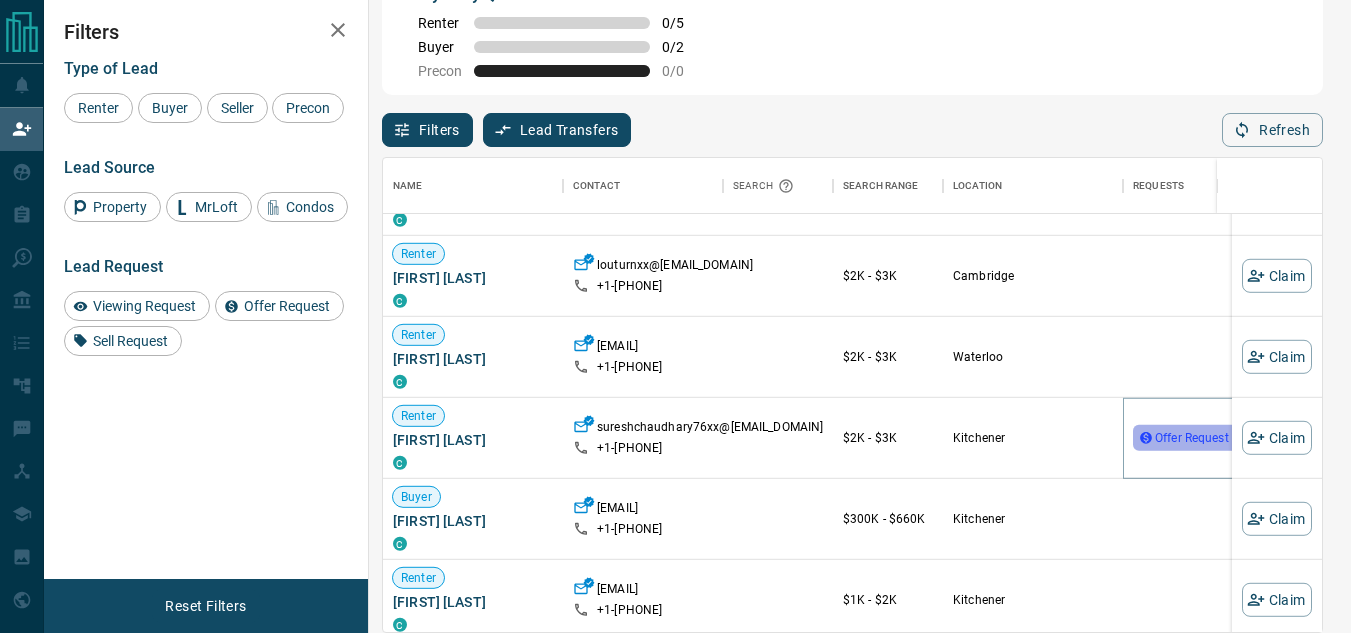 click on "Offer Request   ( 5 )" at bounding box center (1201, 438) 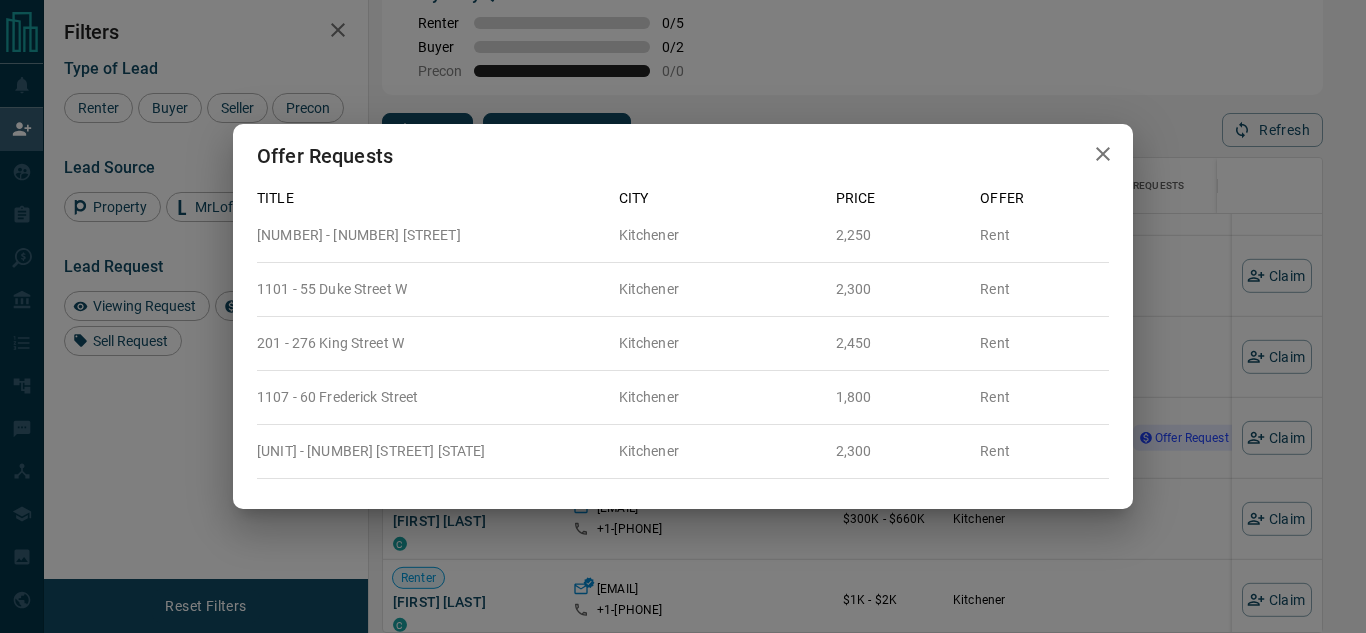 click 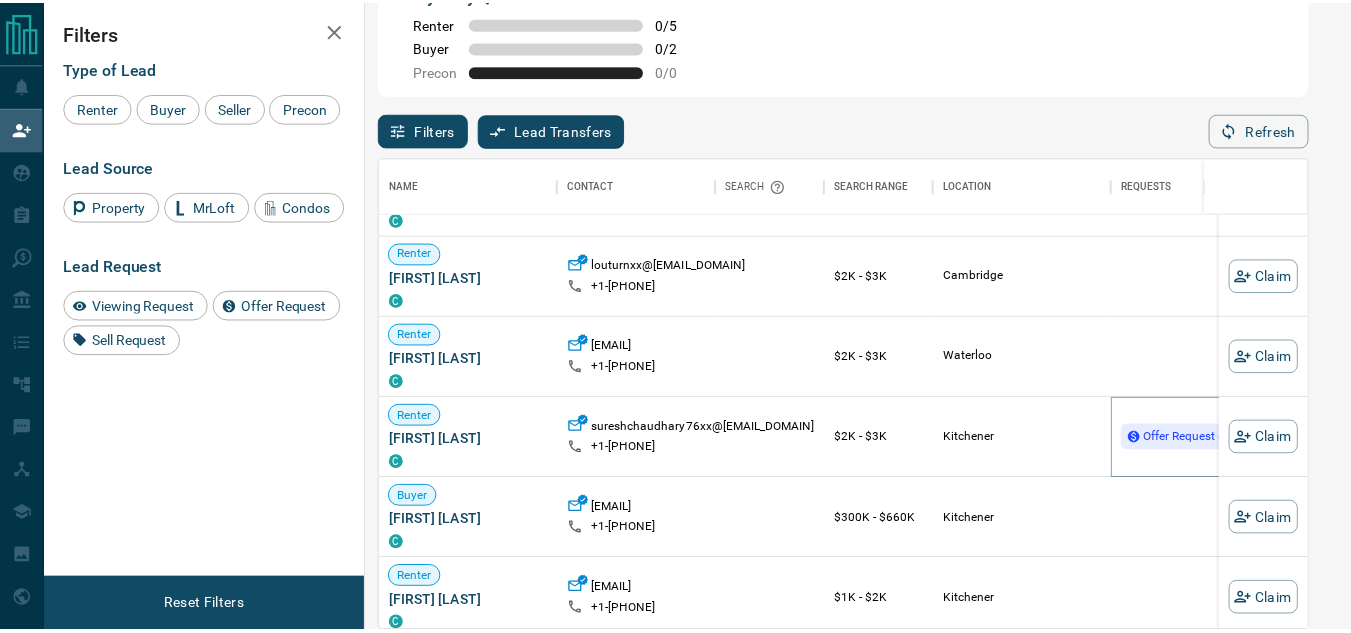 scroll, scrollTop: 16, scrollLeft: 16, axis: both 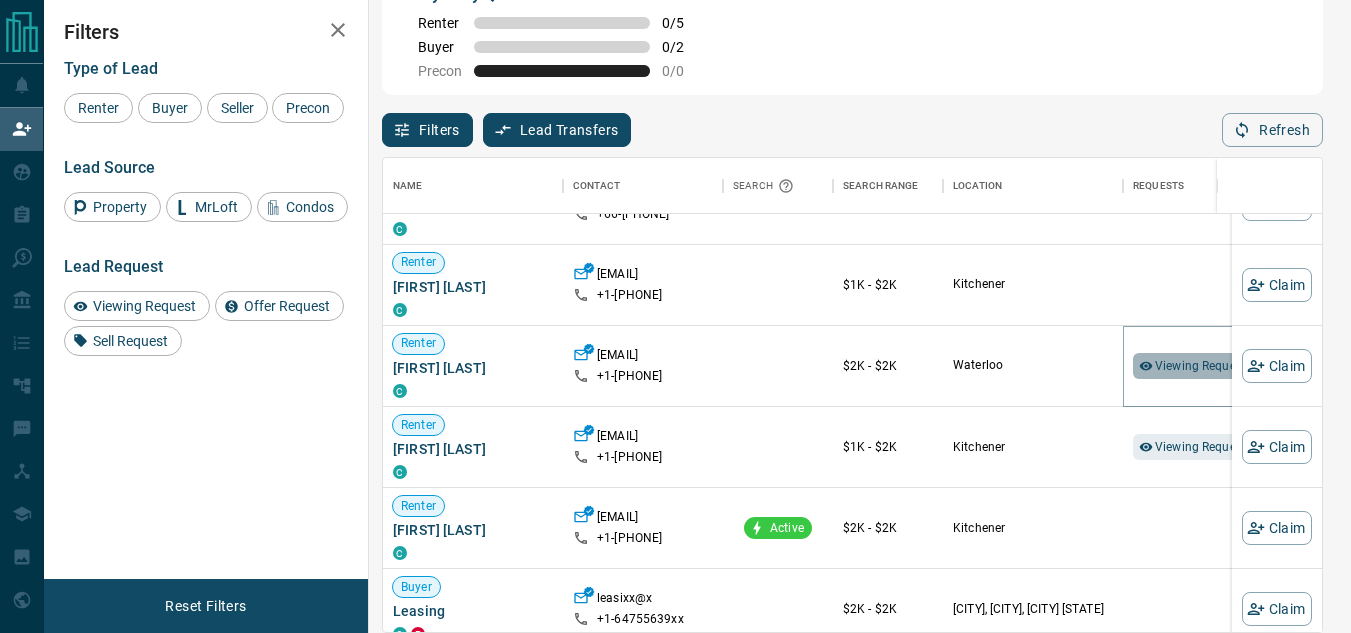 click on "Viewing Request   ( 1 )" at bounding box center [1210, 366] 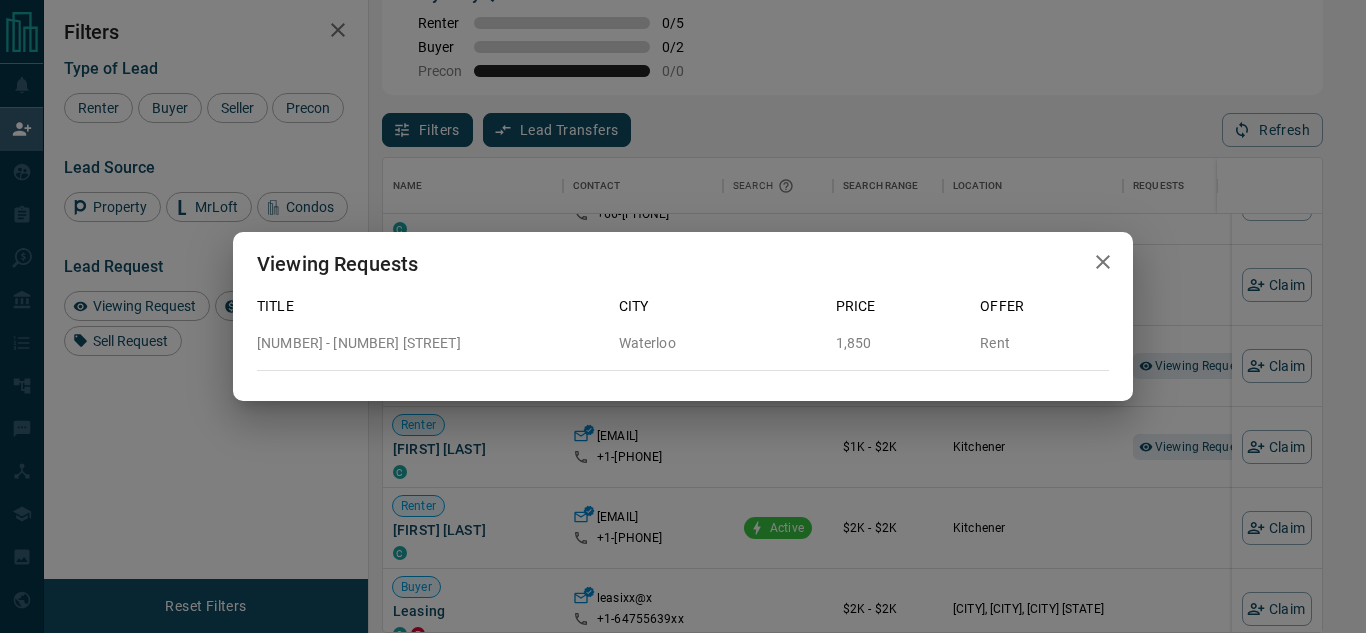 click 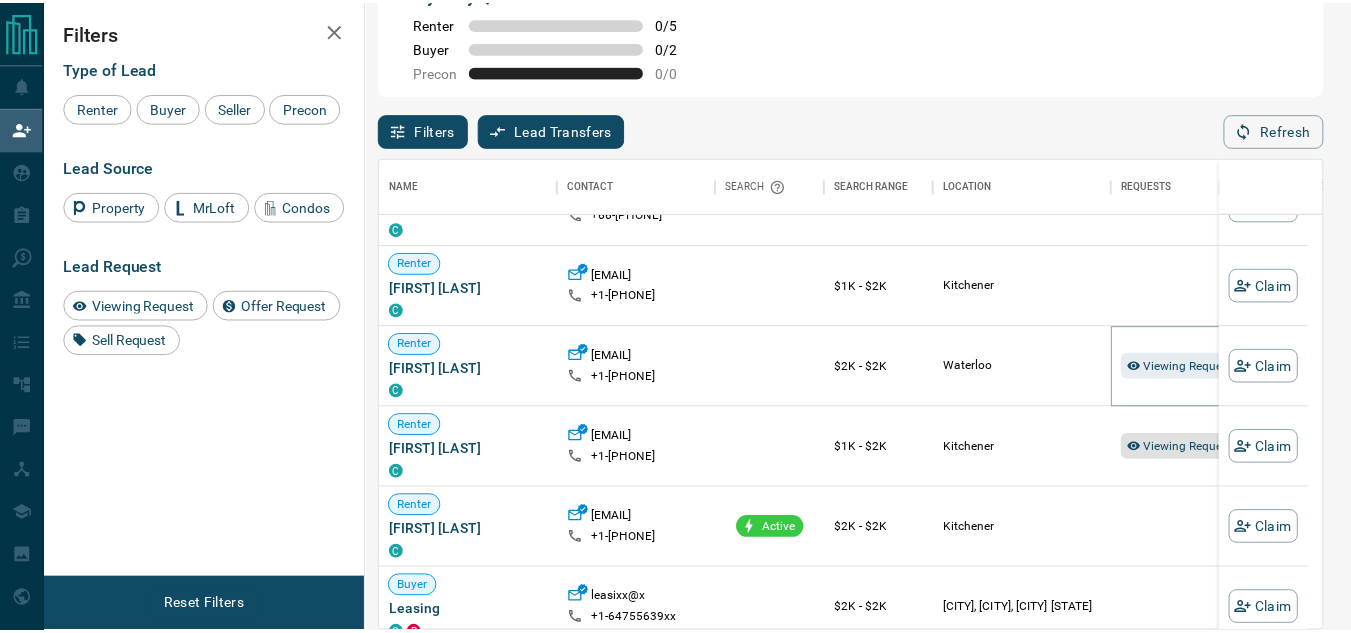 scroll, scrollTop: 16, scrollLeft: 16, axis: both 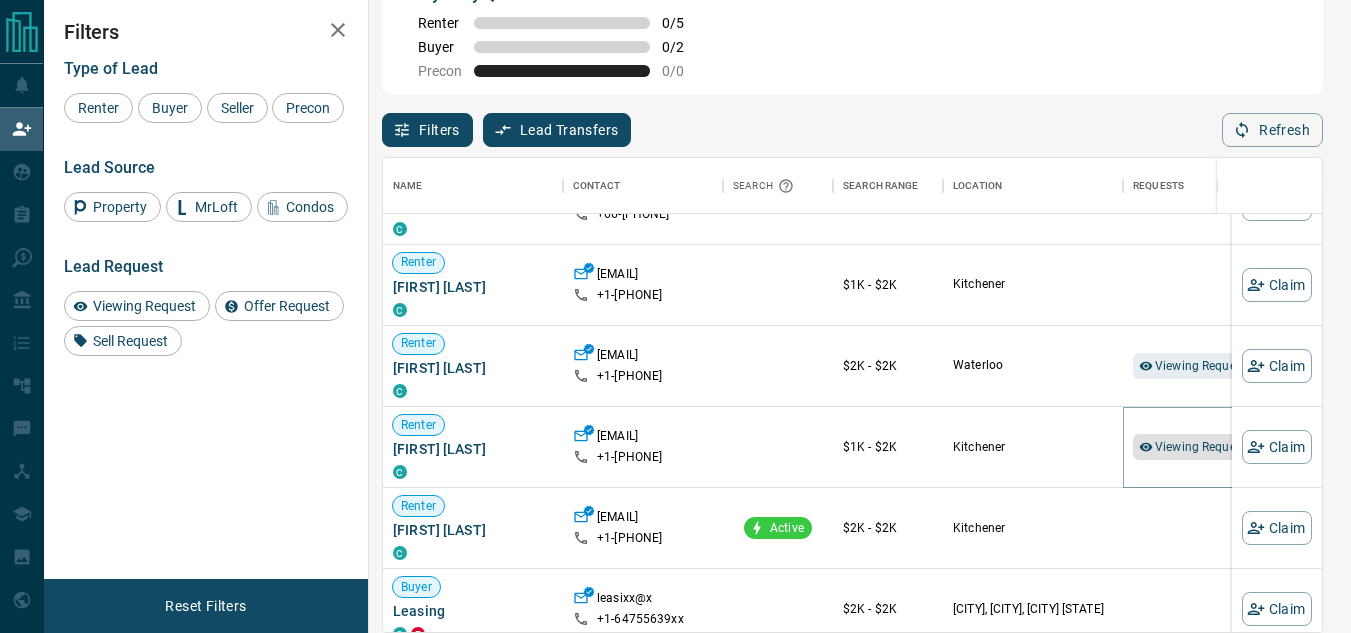 click on "Viewing Request   ( 2 )" at bounding box center [1210, 447] 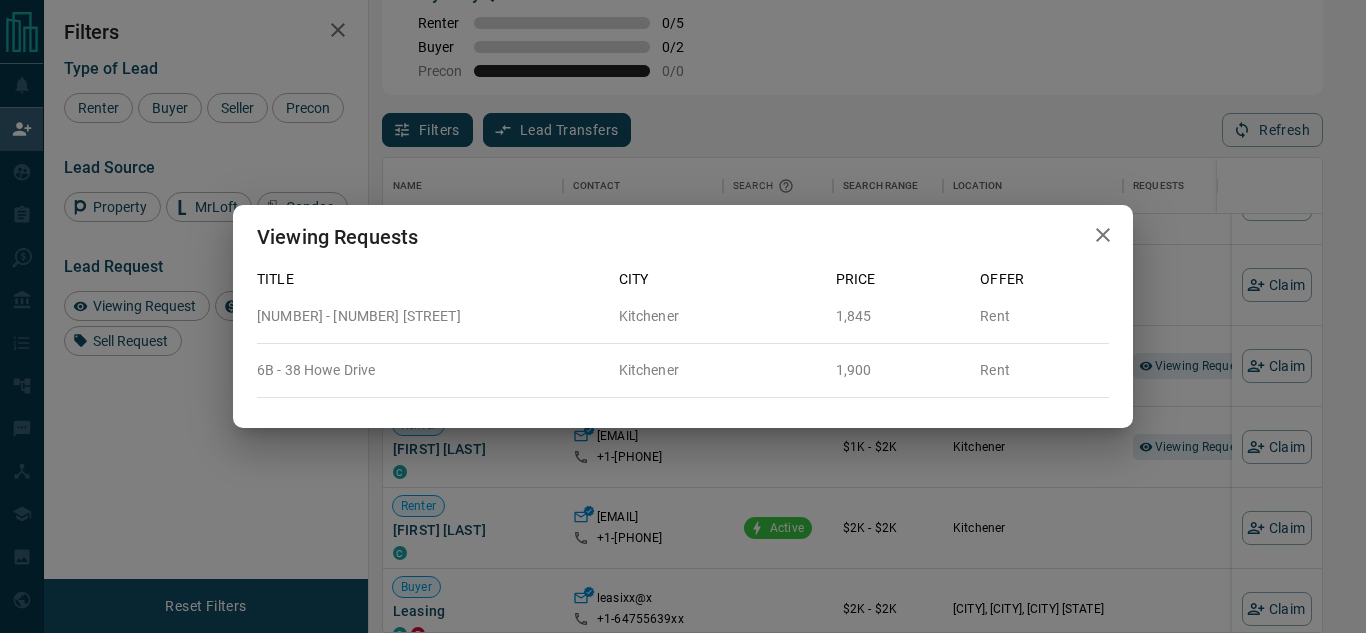 click 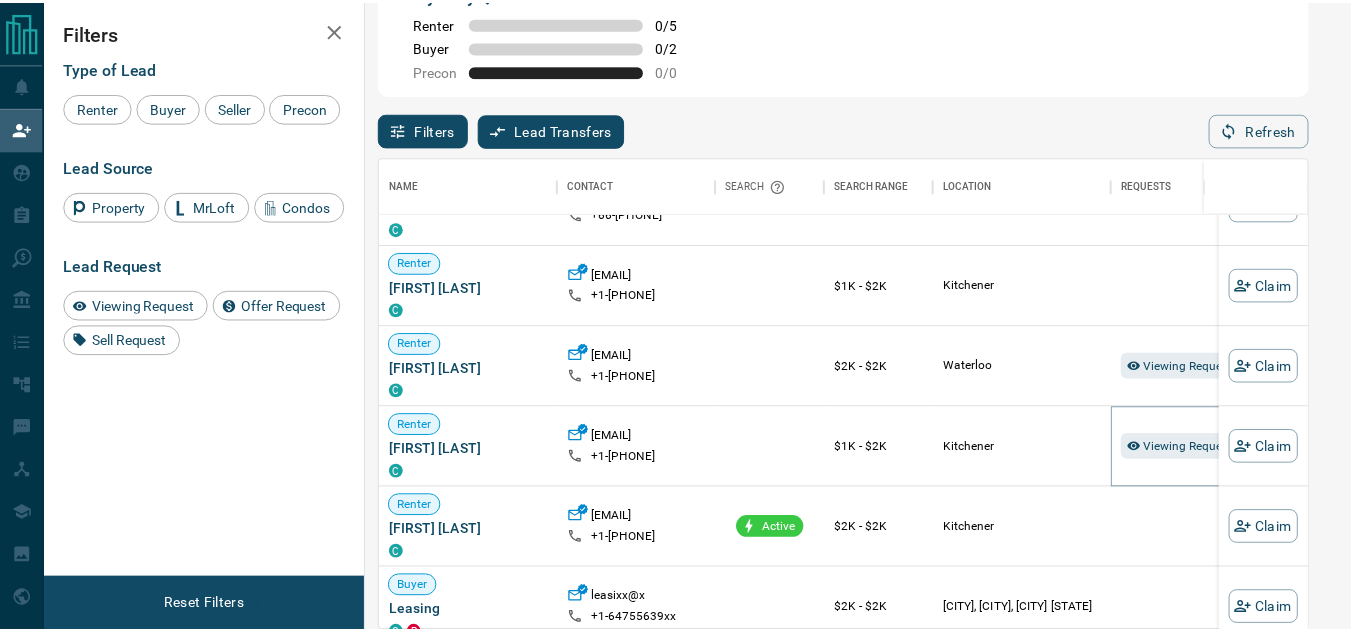 scroll, scrollTop: 16, scrollLeft: 16, axis: both 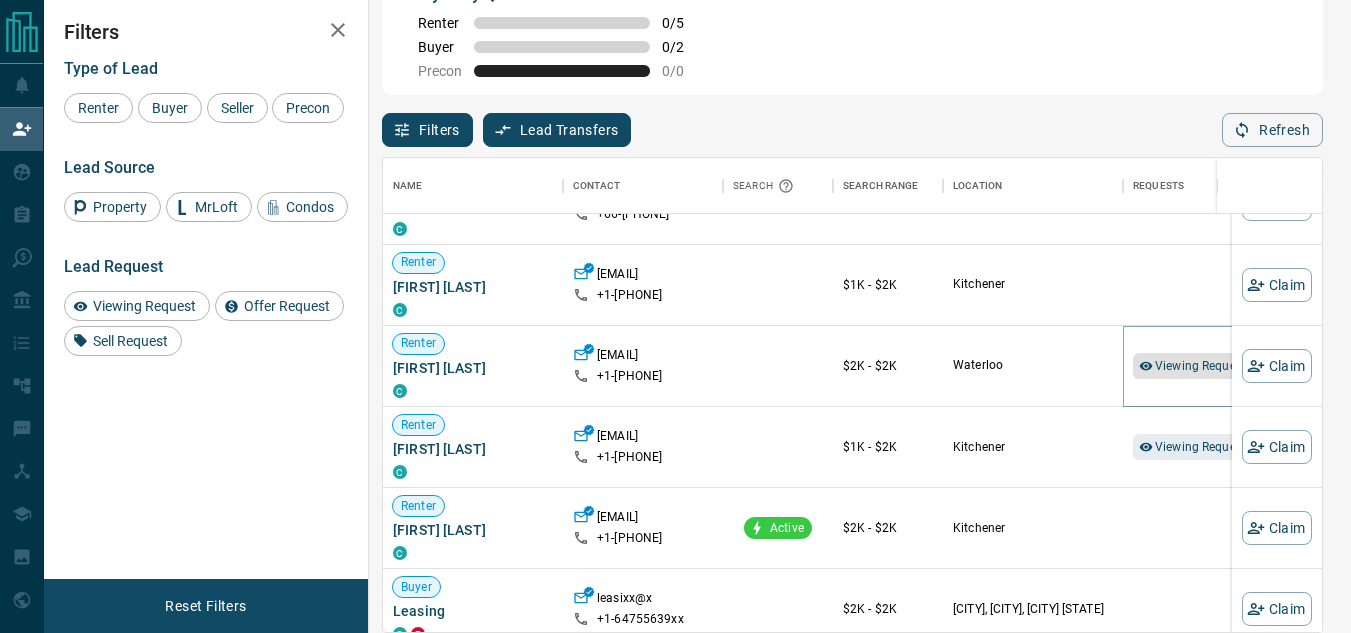 click 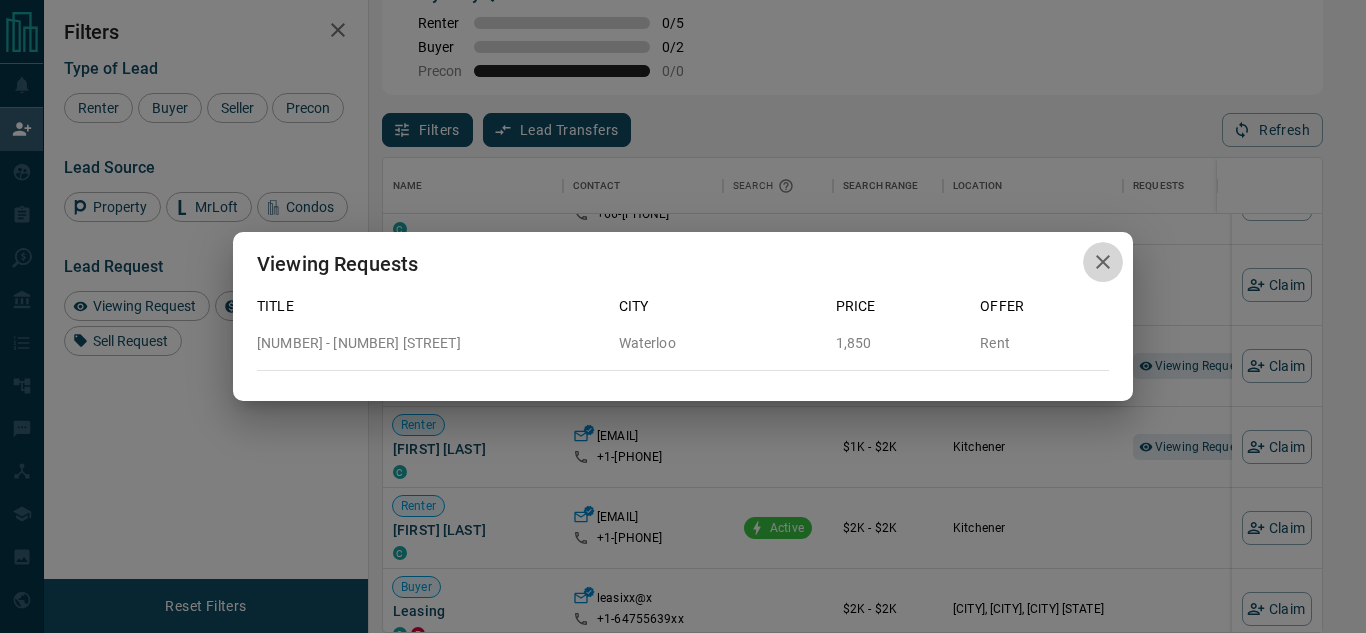 click 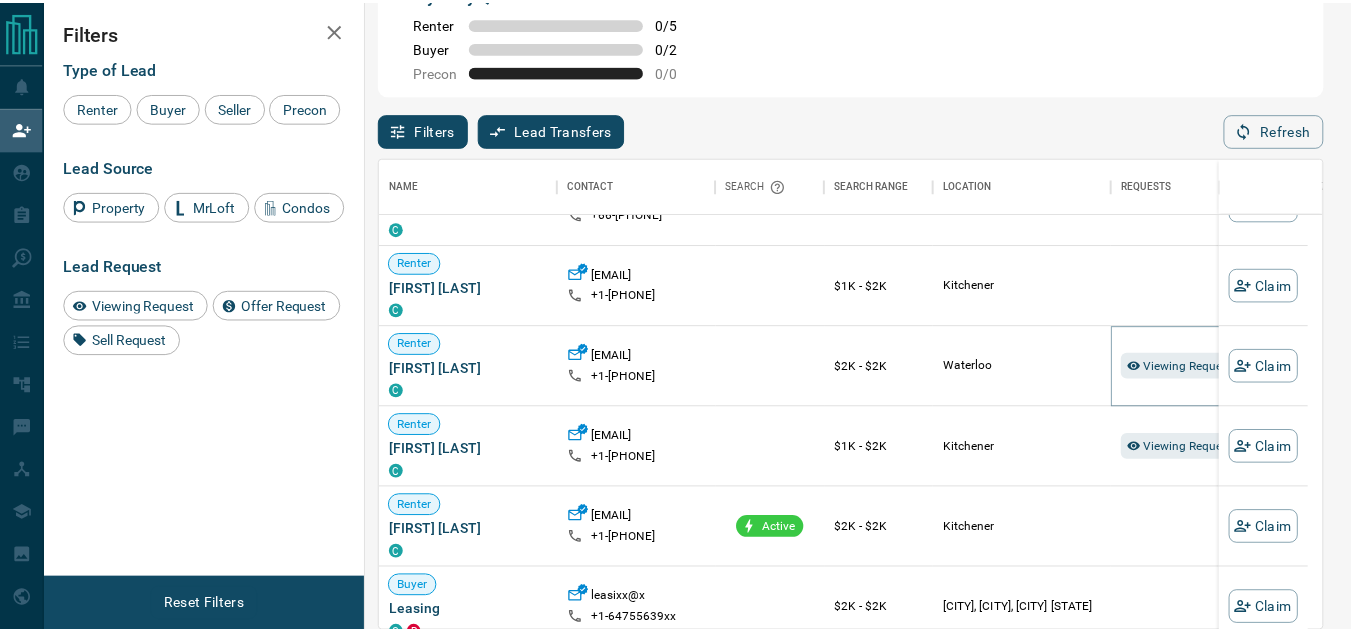 scroll, scrollTop: 16, scrollLeft: 16, axis: both 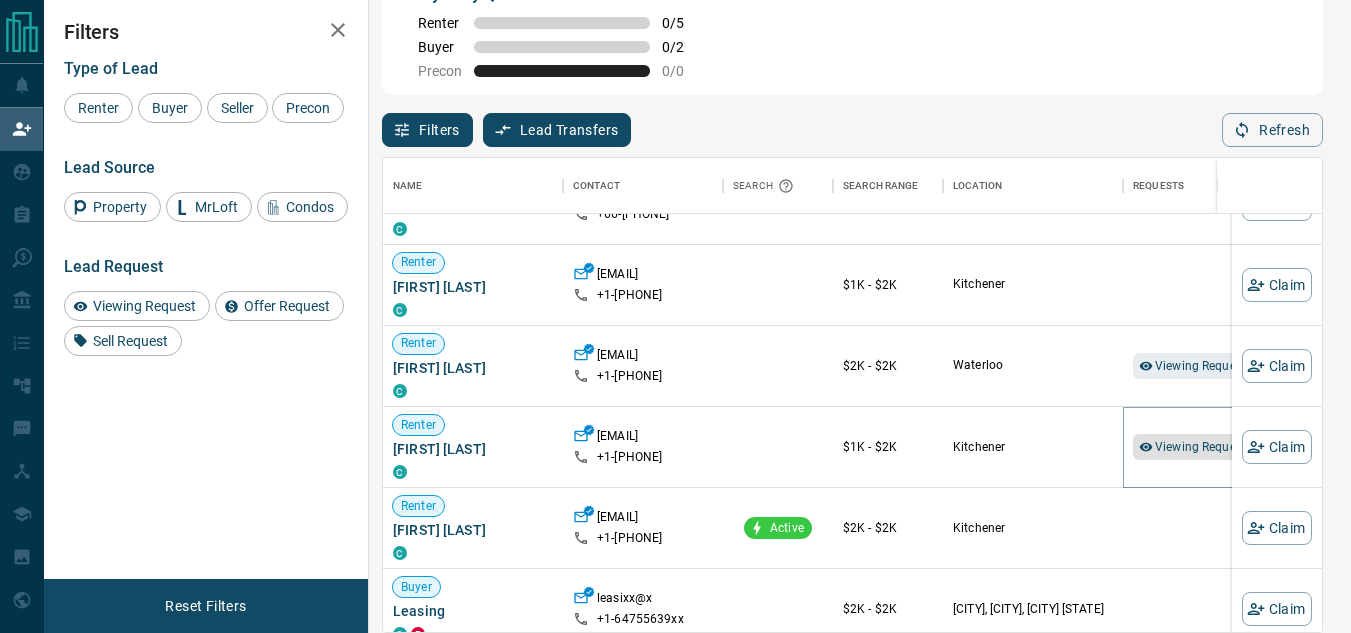 click on "Viewing Request   ( 2 )" at bounding box center (1202, 447) 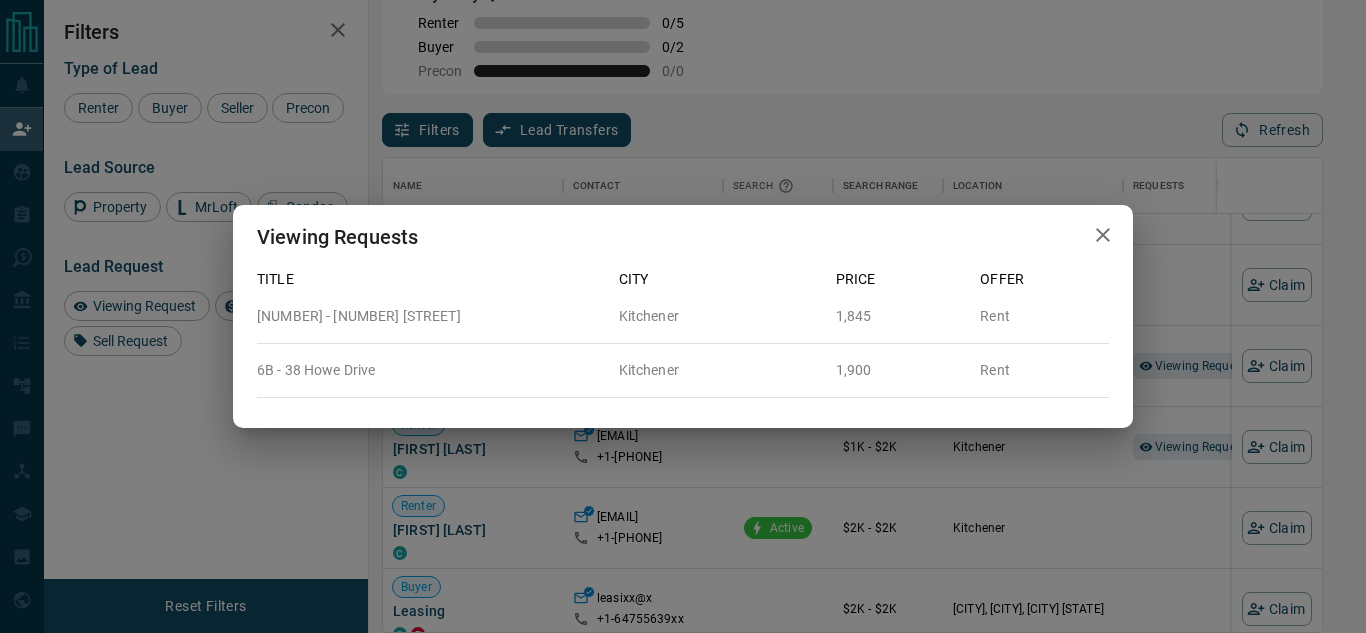 click 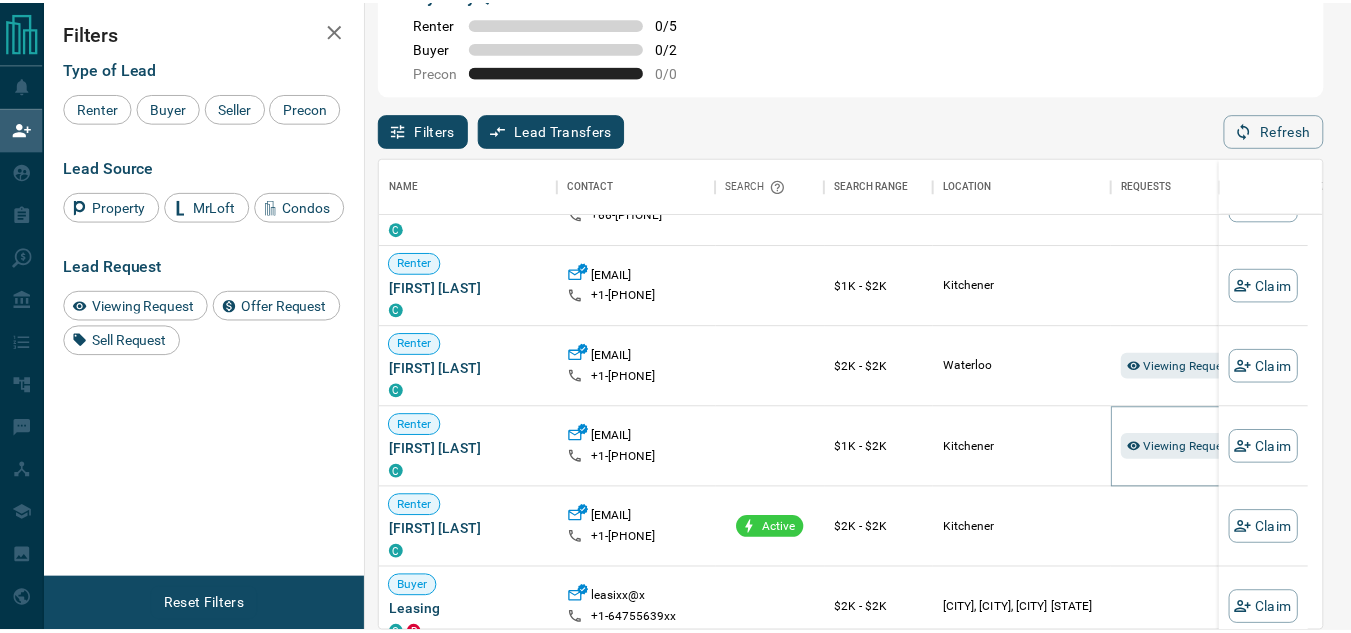 scroll, scrollTop: 16, scrollLeft: 16, axis: both 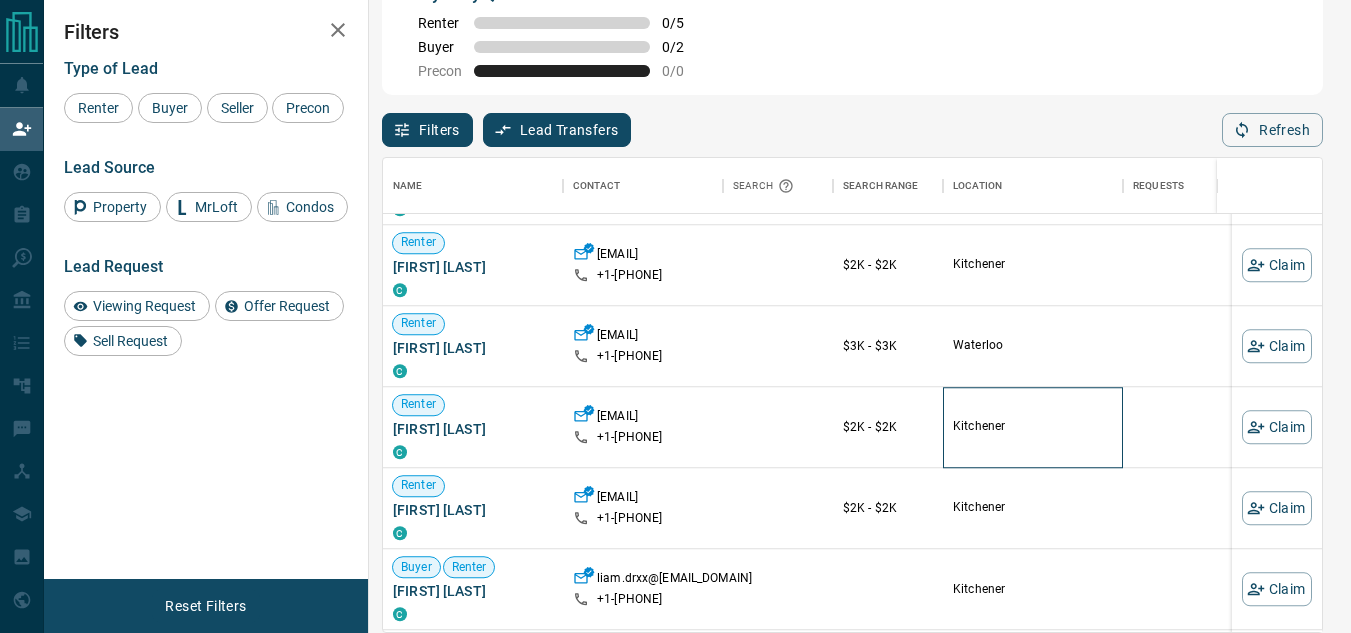 click on "Kitchener" at bounding box center (1033, 427) 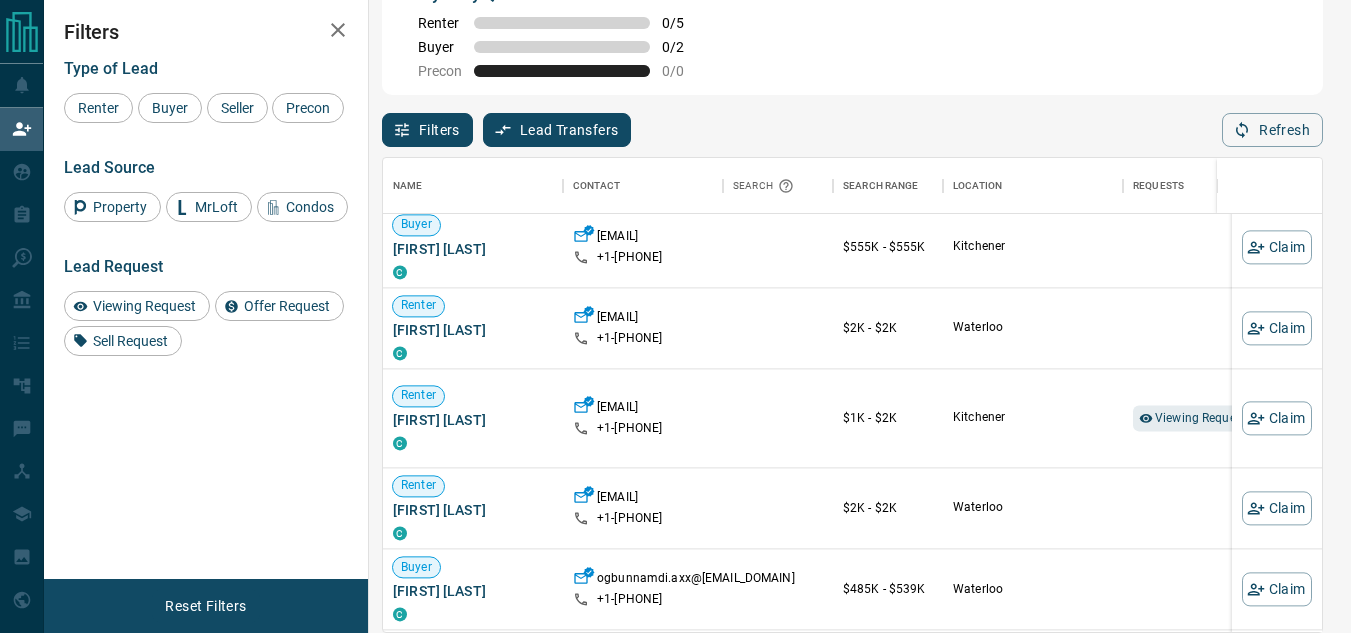 scroll, scrollTop: 7794, scrollLeft: 0, axis: vertical 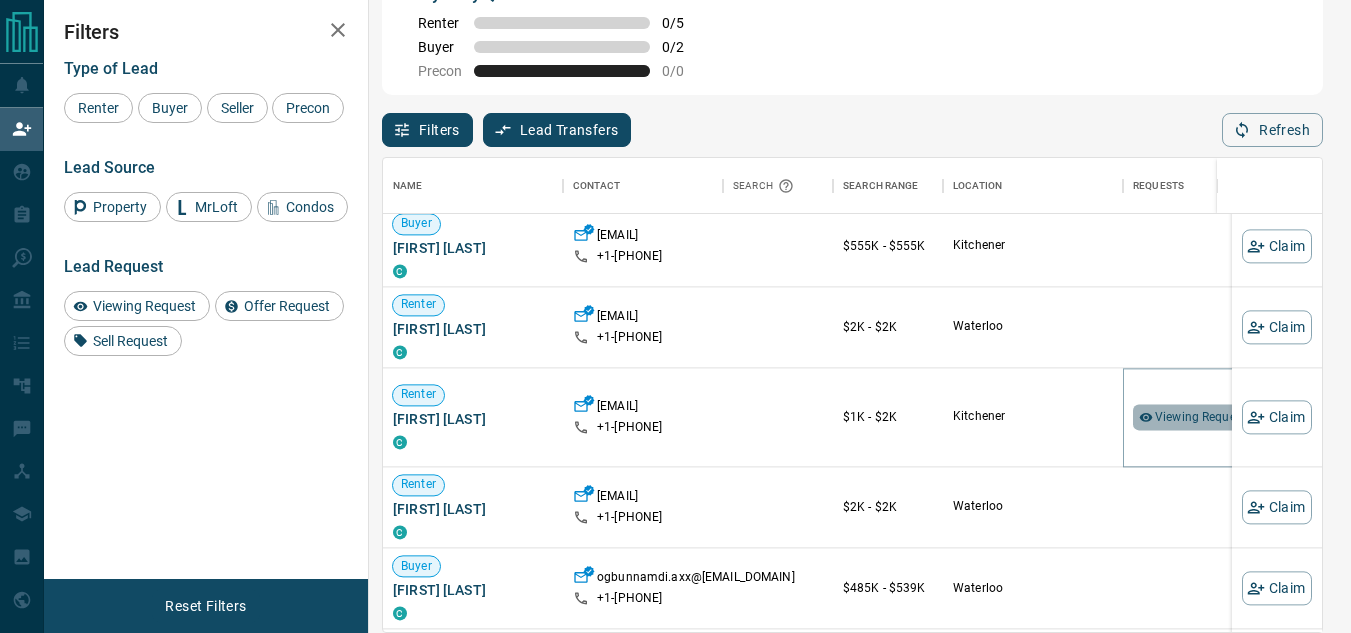 click on "Viewing Request   ( 4 )" at bounding box center [1210, 417] 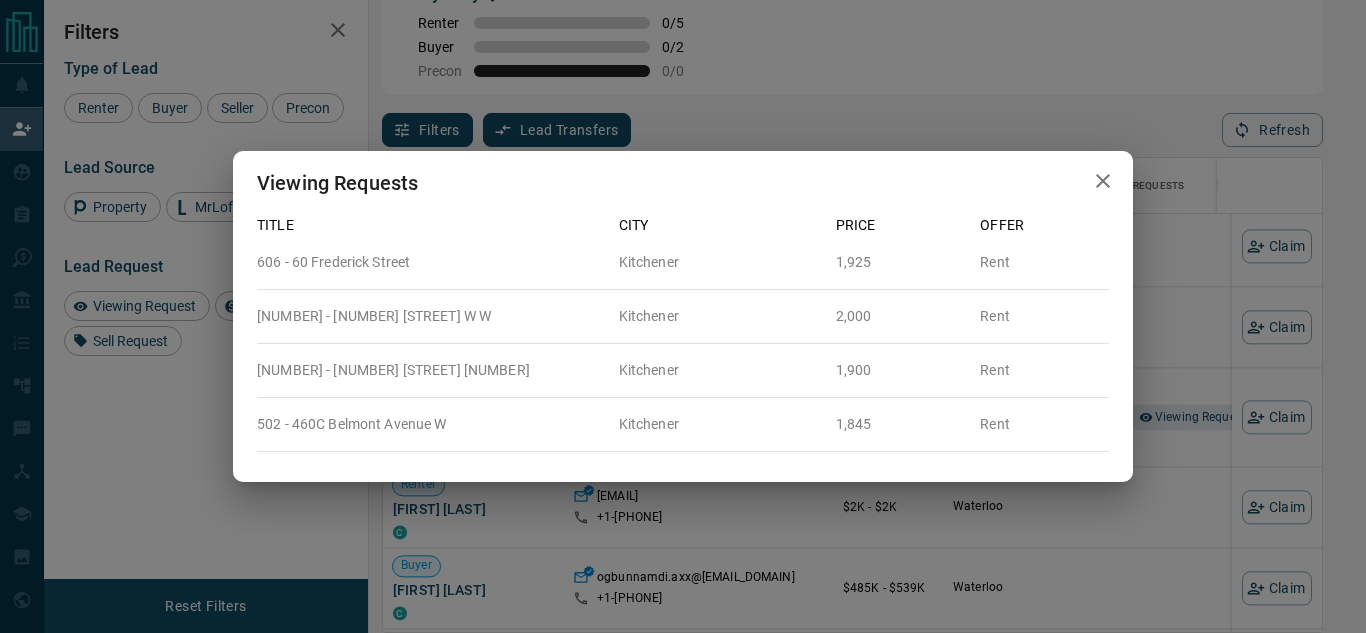 click 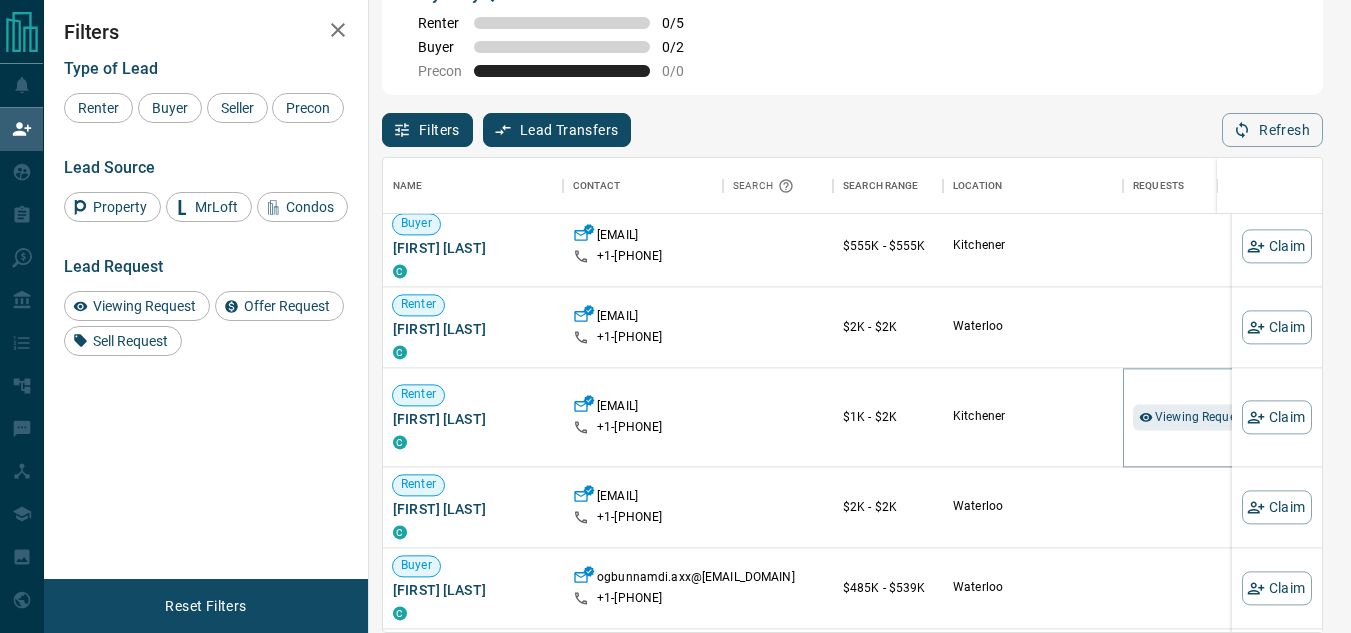 scroll, scrollTop: 16, scrollLeft: 16, axis: both 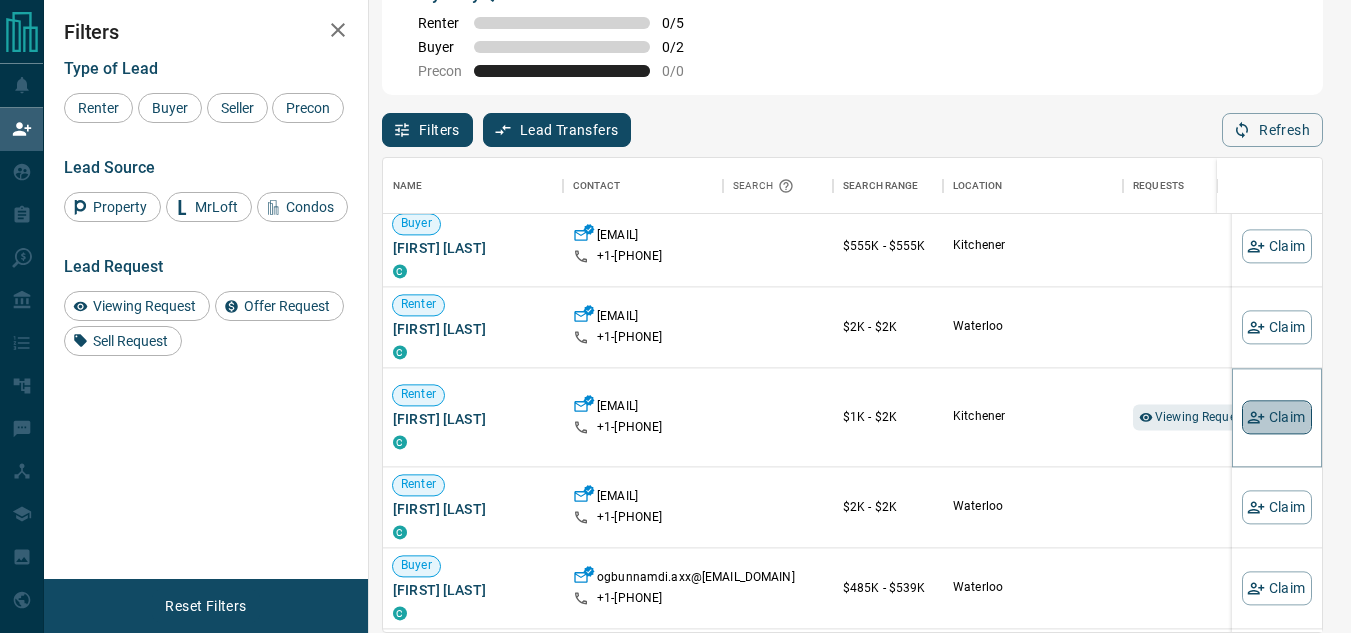 click on "Claim" at bounding box center (1277, 417) 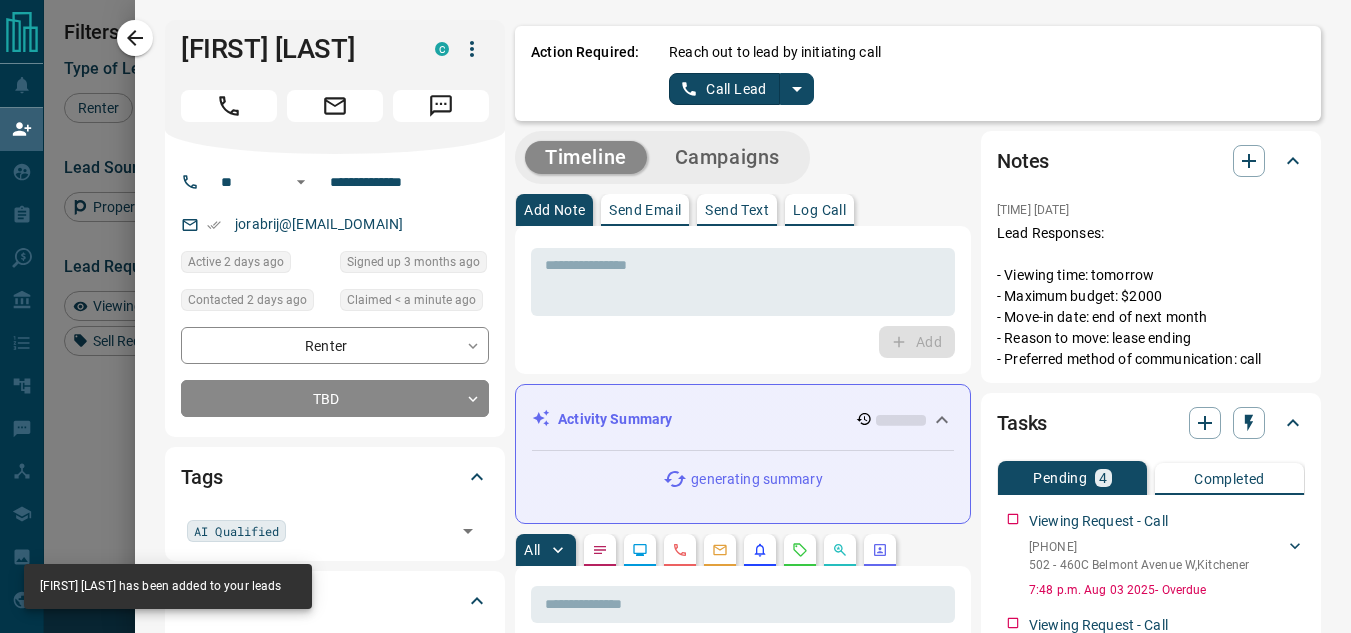 click at bounding box center (797, 89) 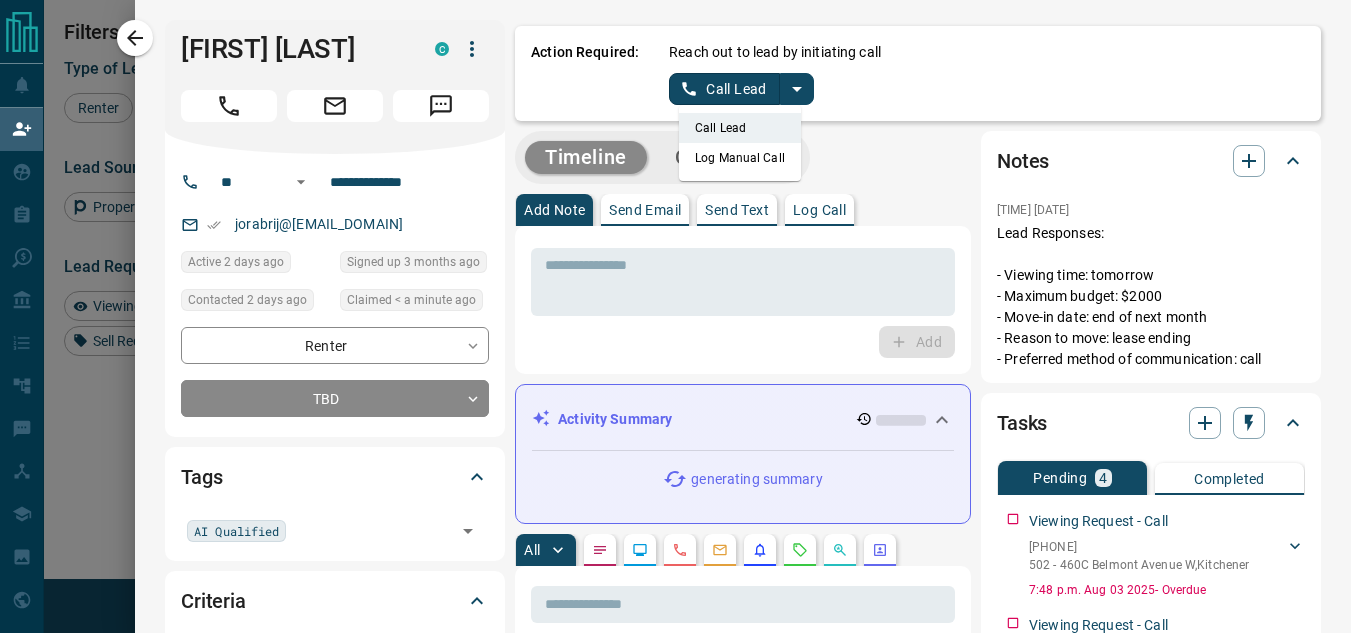 click on "Log Manual Call" at bounding box center [740, 158] 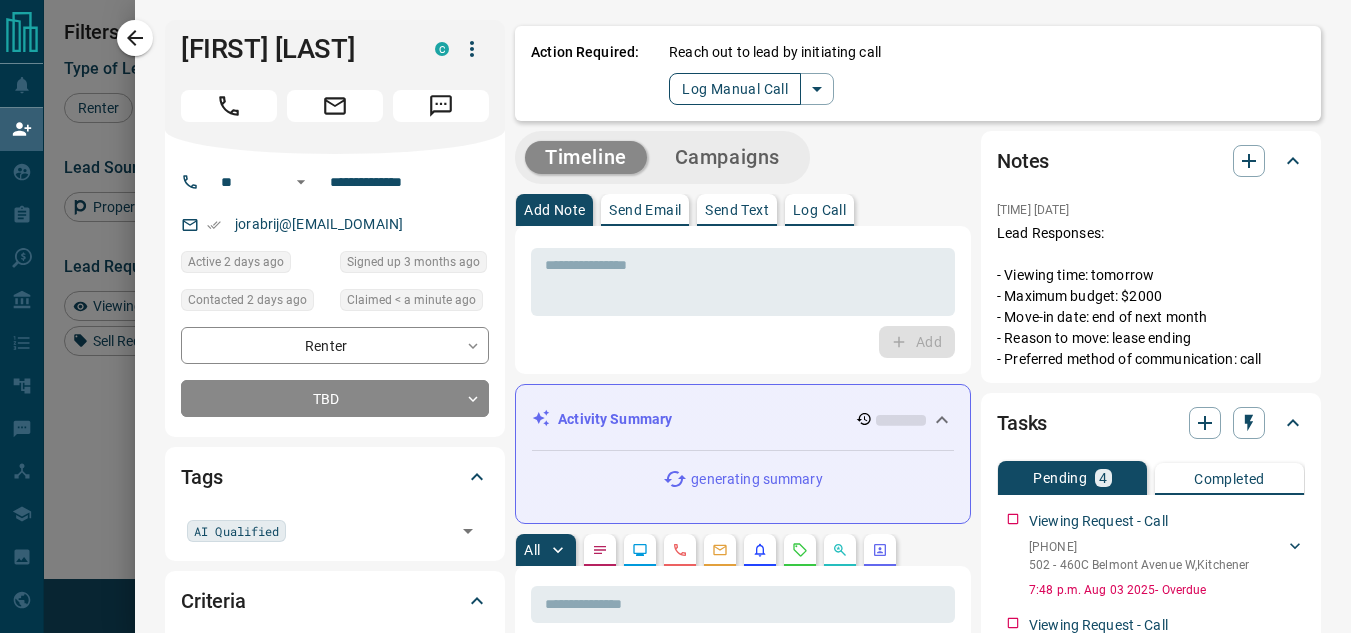 click on "Log Manual Call" at bounding box center (735, 89) 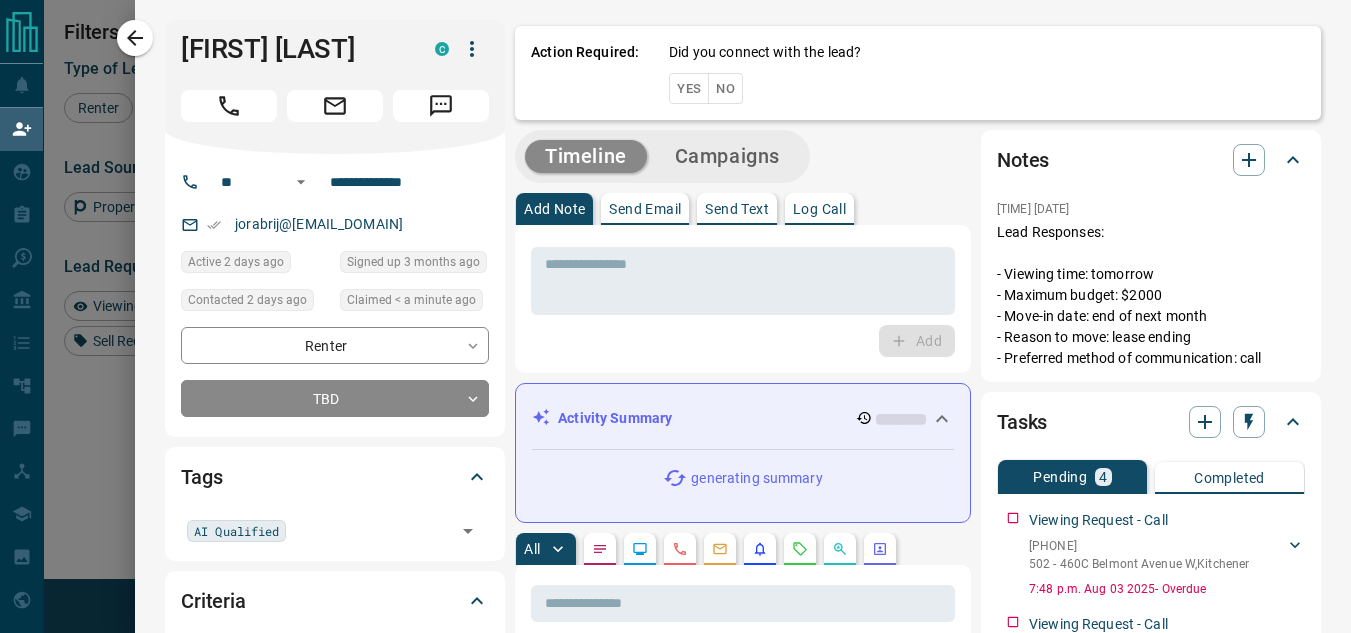 click on "No" at bounding box center (725, 88) 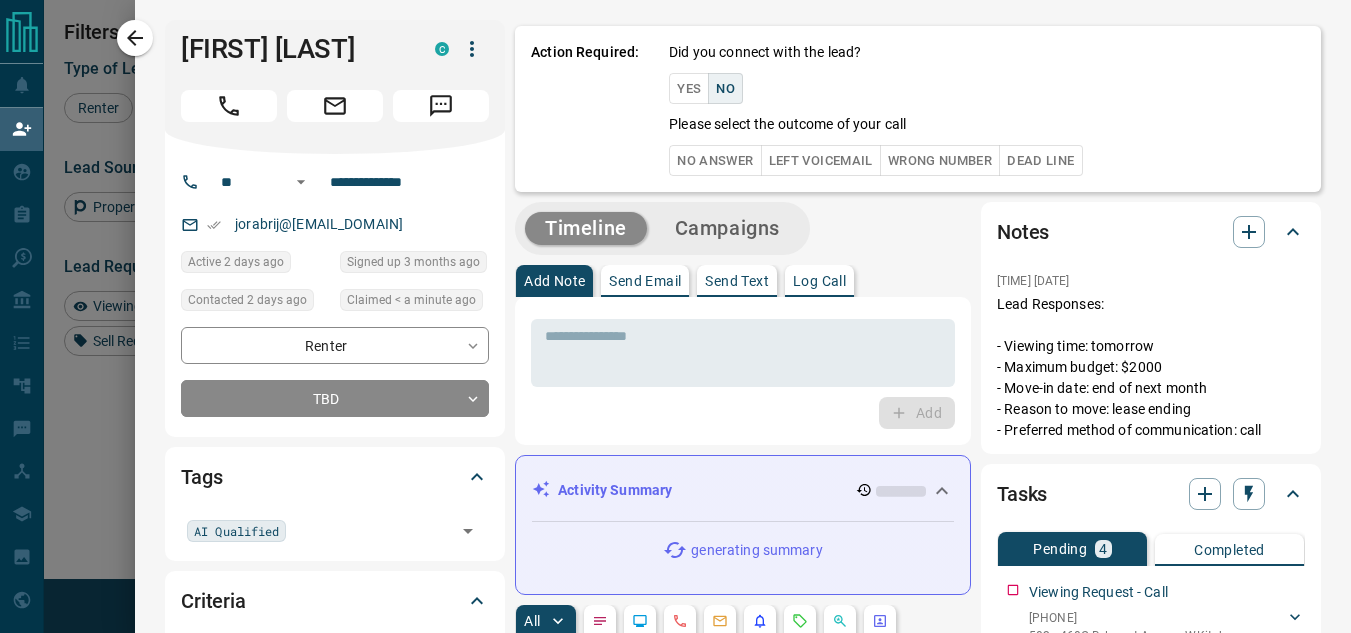 click on "No Answer" at bounding box center (715, 160) 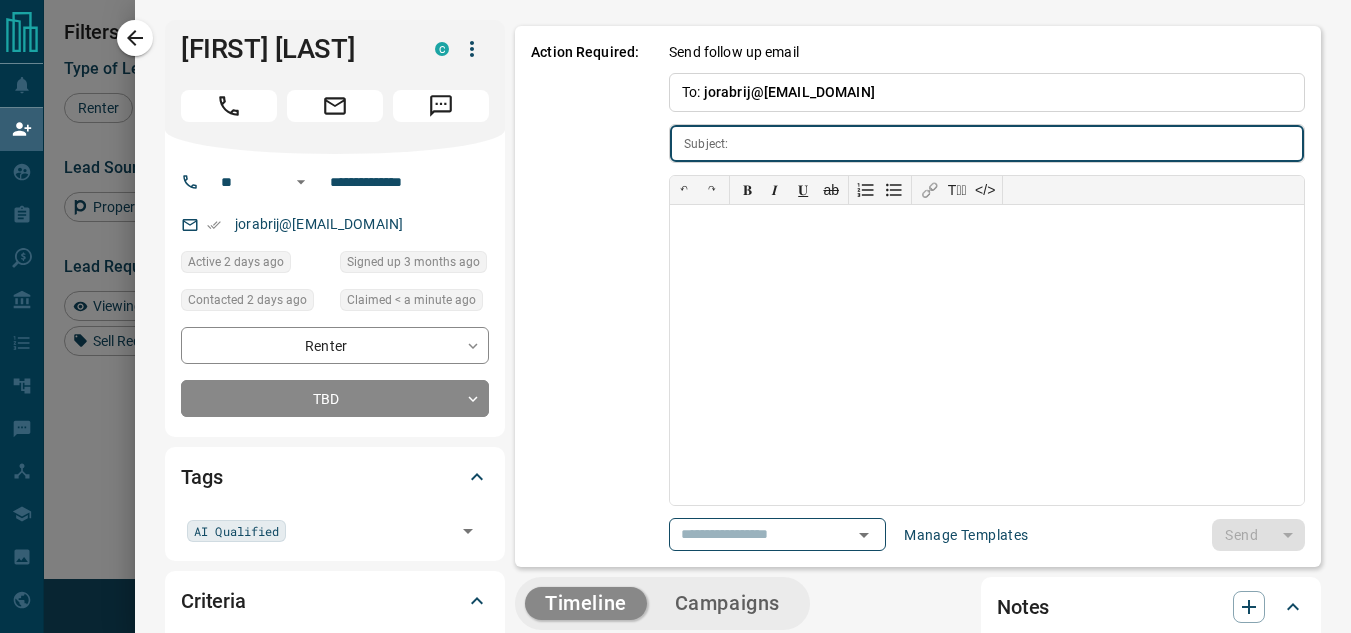 type on "**********" 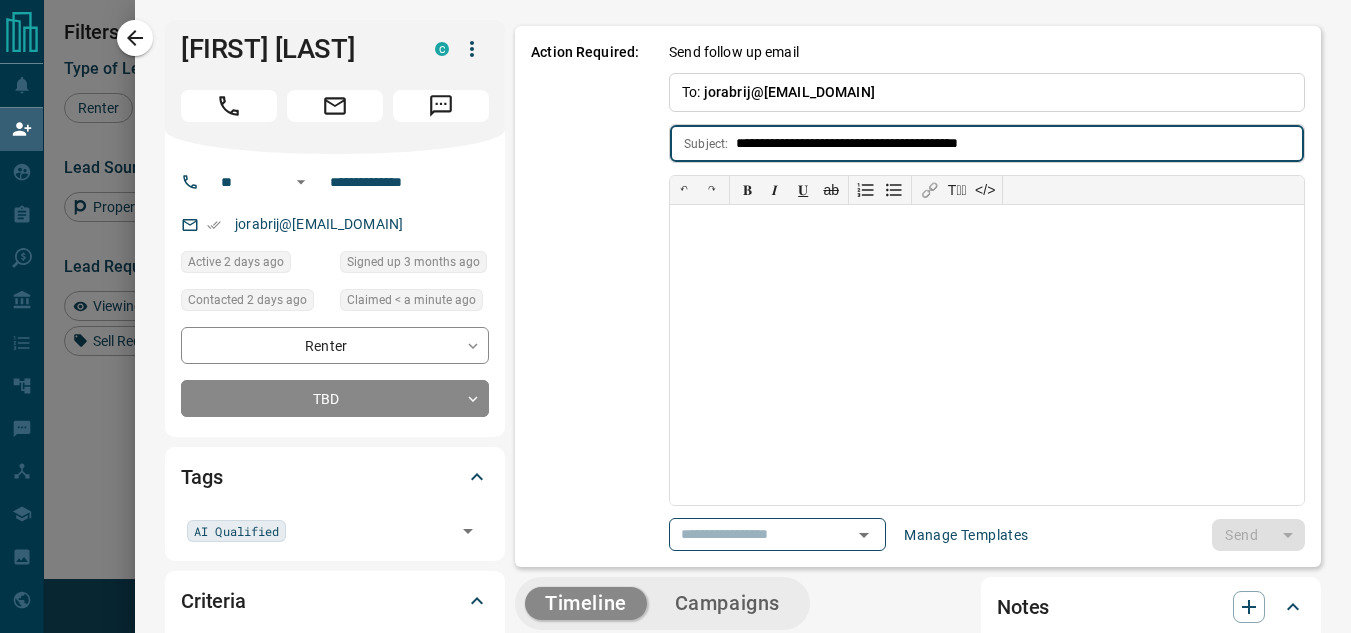 type on "**********" 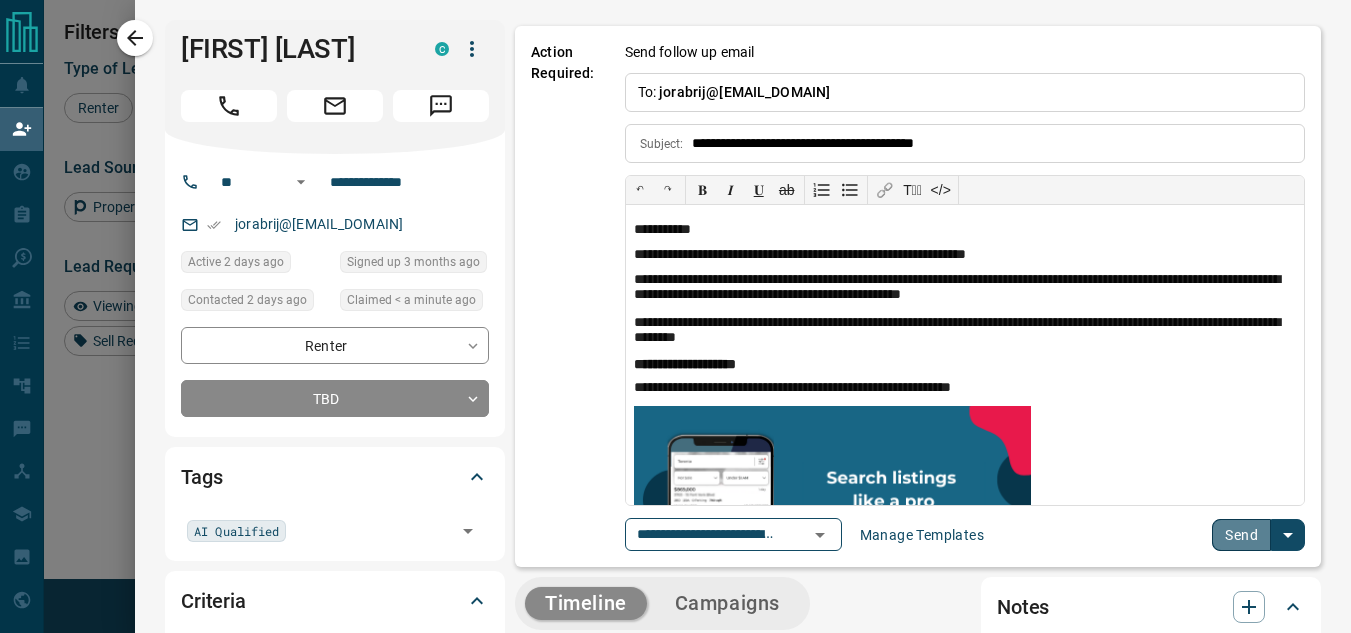 click on "Send" at bounding box center [1241, 535] 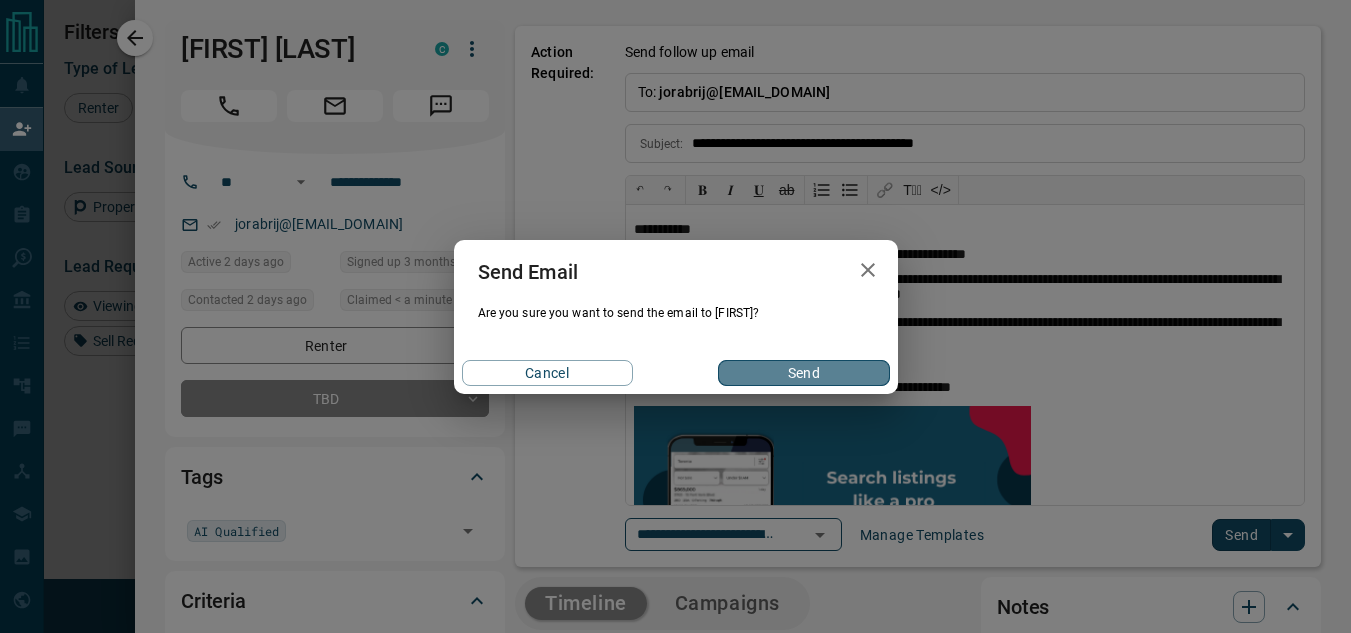 click on "Send" at bounding box center [803, 373] 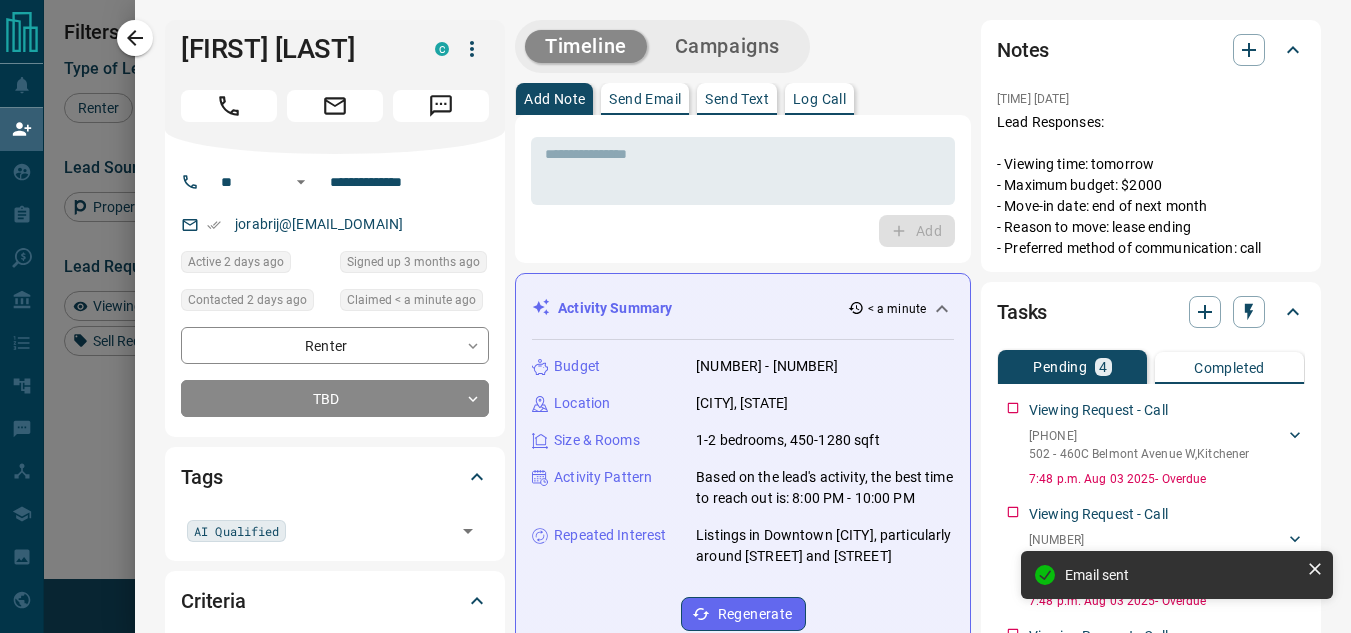 click on "Activity Summary < a minute" at bounding box center (743, 308) 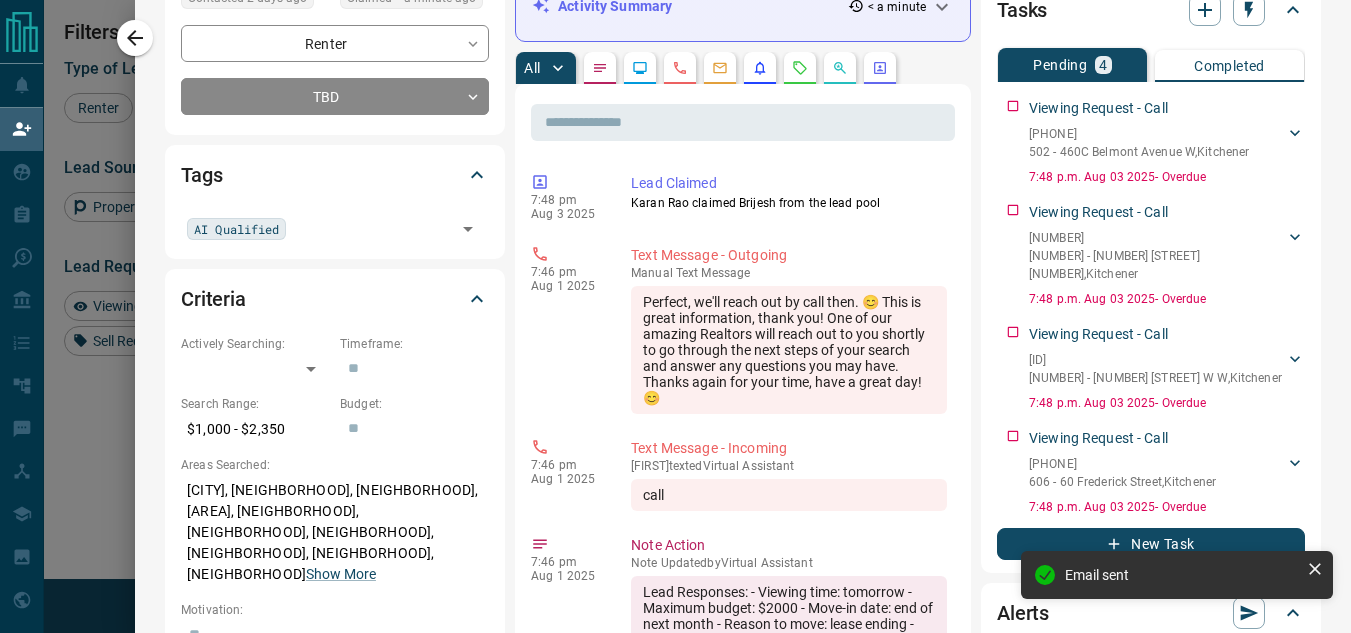 scroll, scrollTop: 0, scrollLeft: 0, axis: both 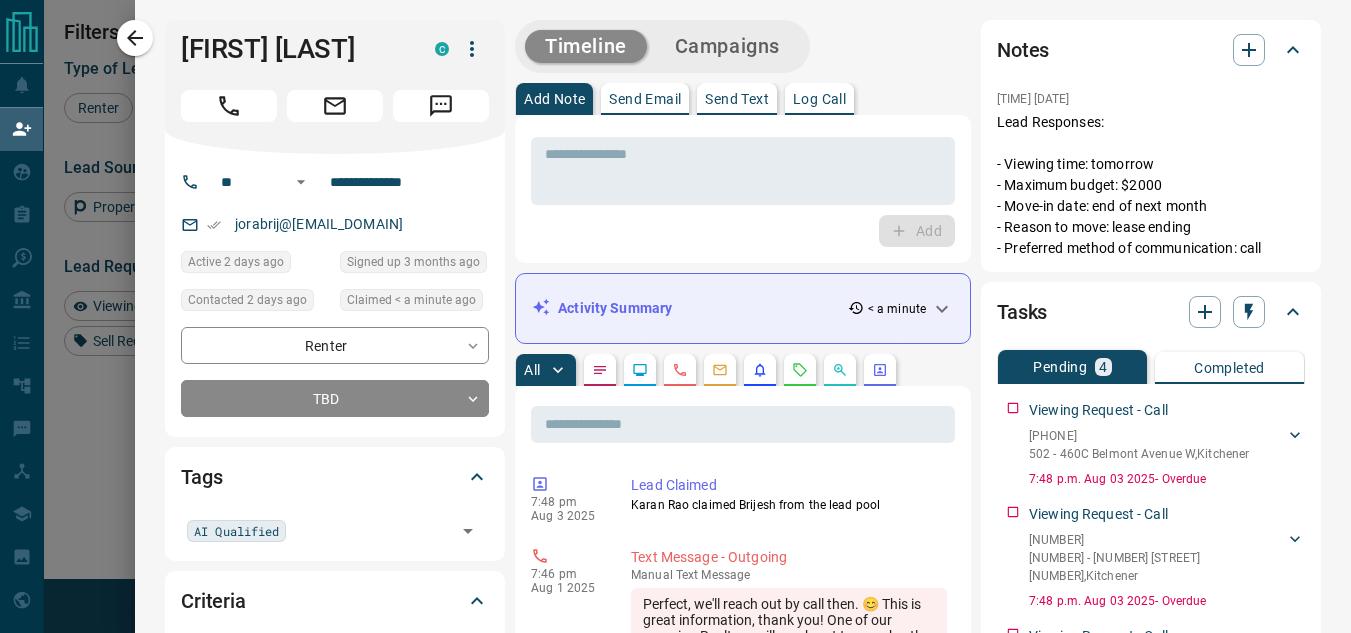 click on "Send Text" at bounding box center (737, 99) 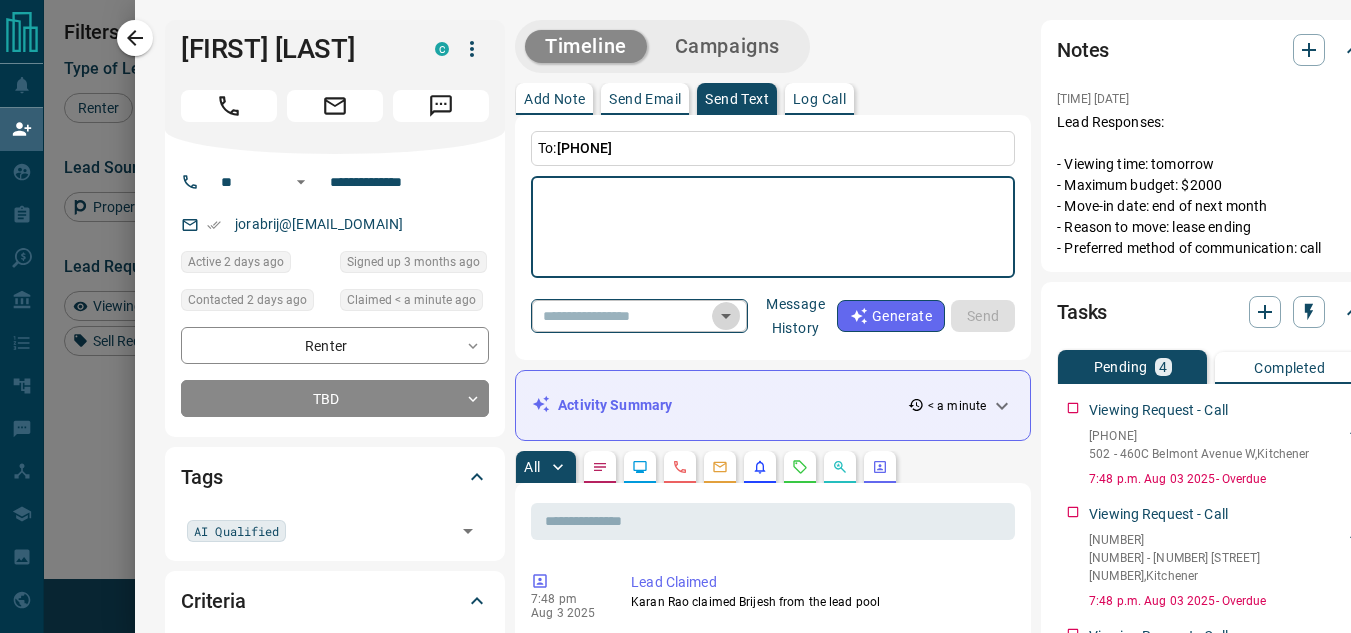 click 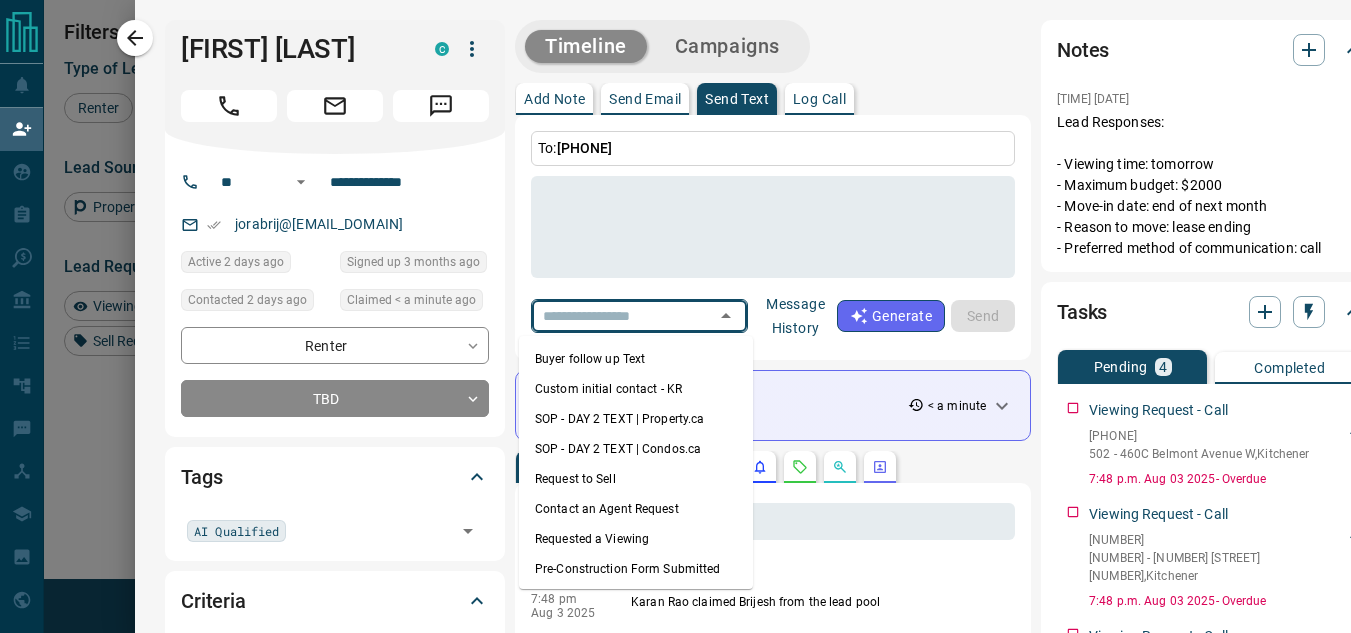click on "Requested a Viewing" at bounding box center [636, 539] 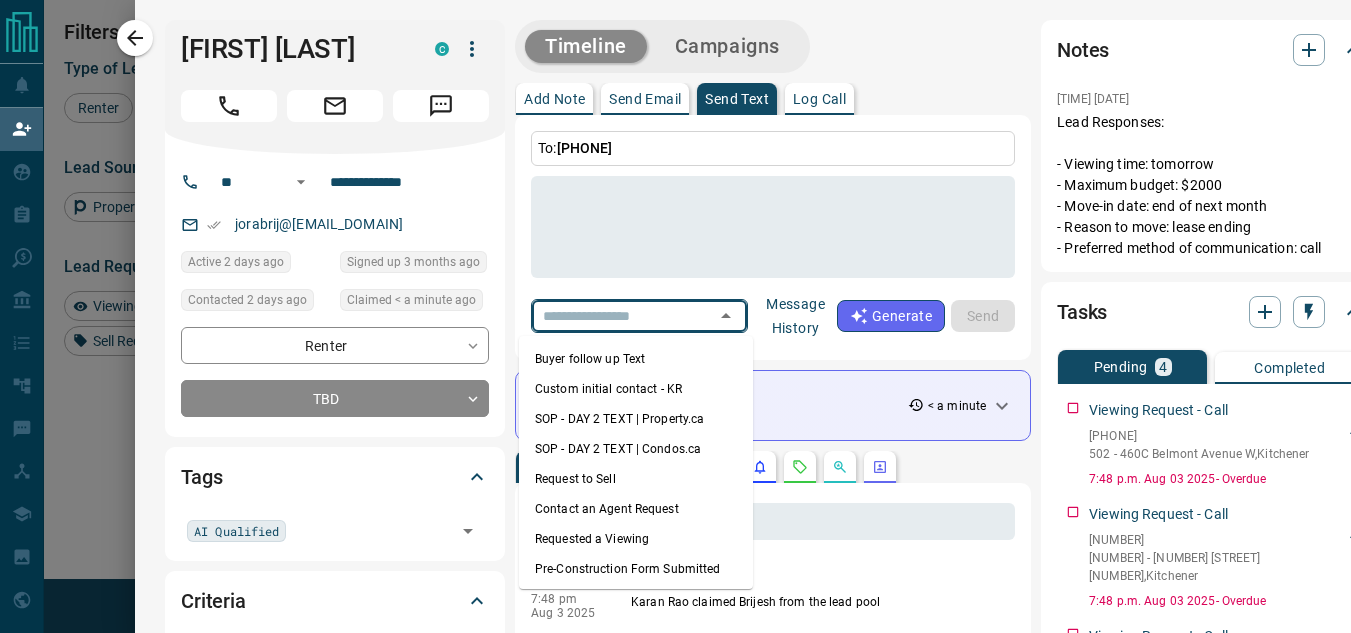 type on "**********" 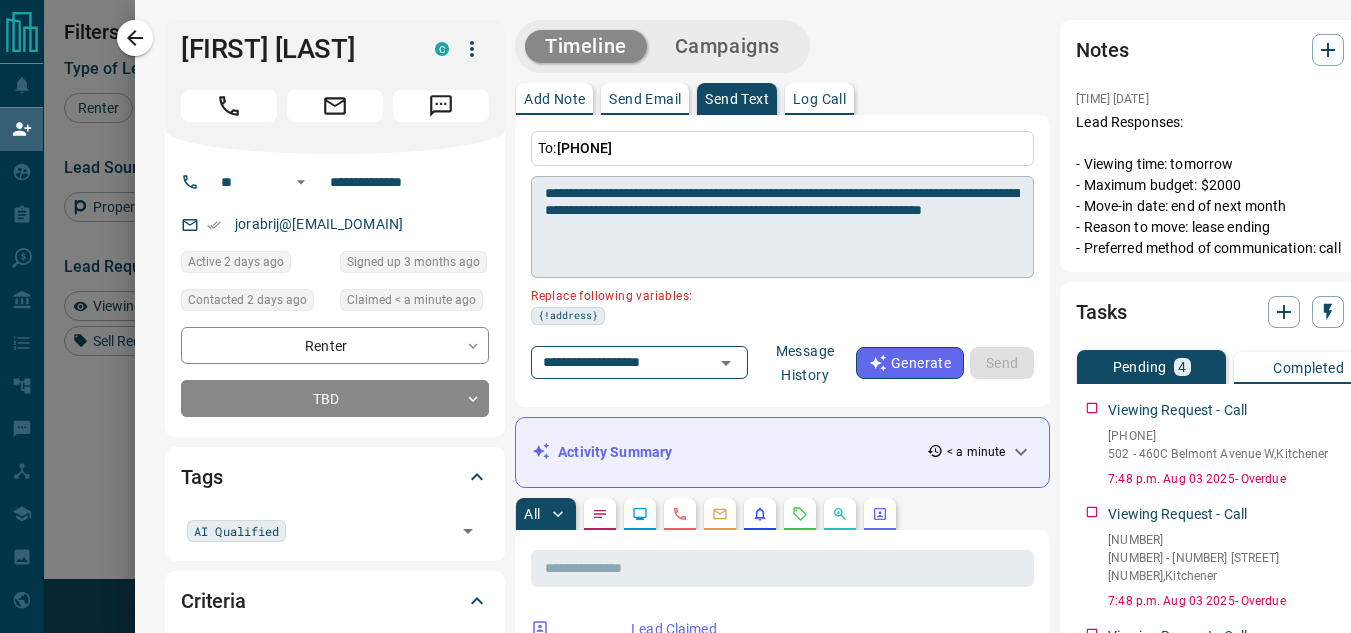 click on "**********" at bounding box center [782, 227] 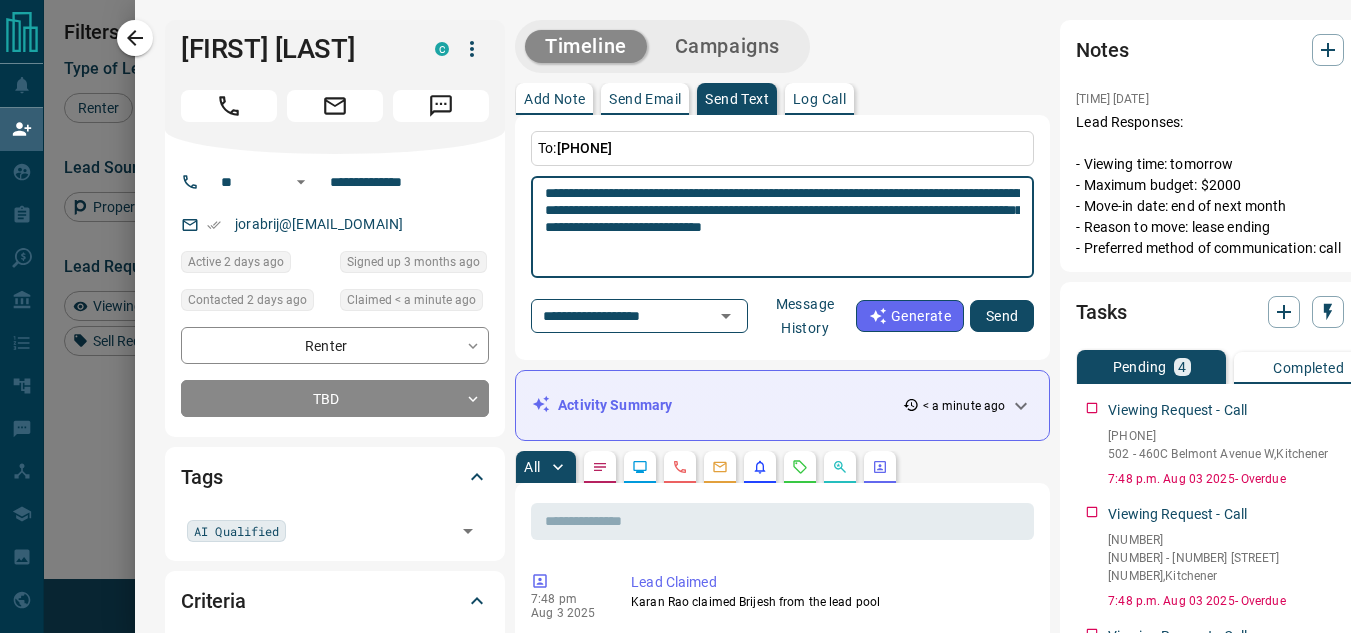 click on "**********" at bounding box center (782, 227) 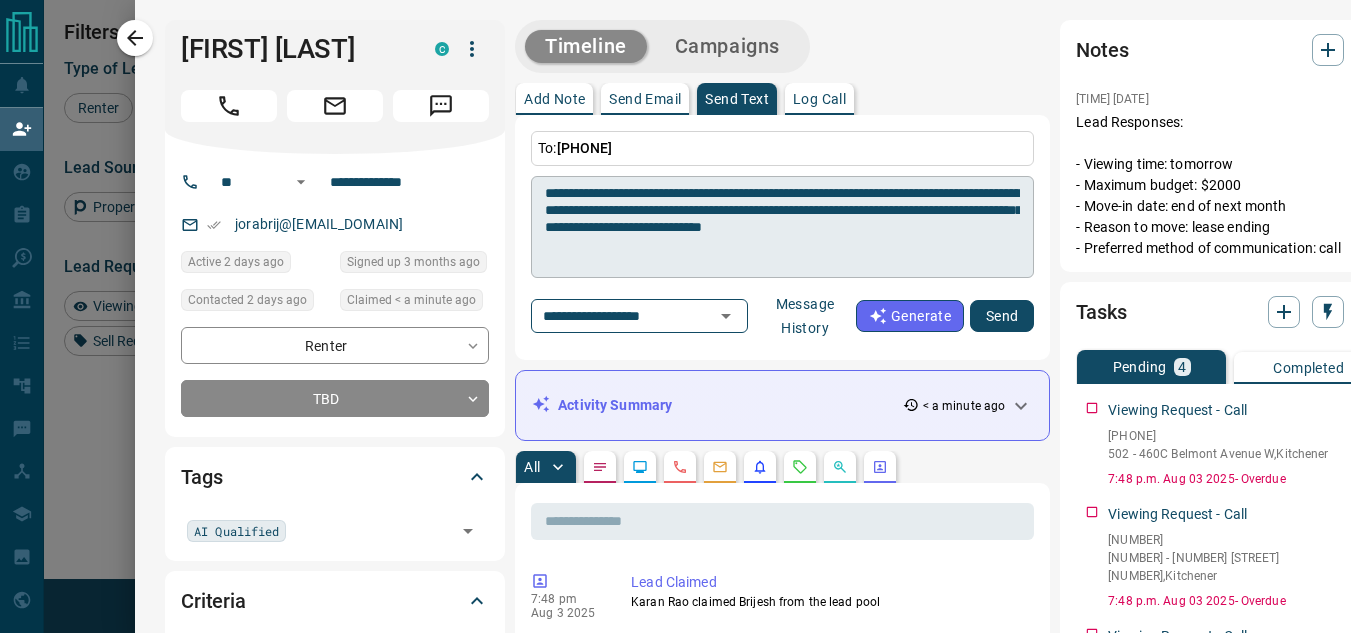 click on "**********" at bounding box center [782, 227] 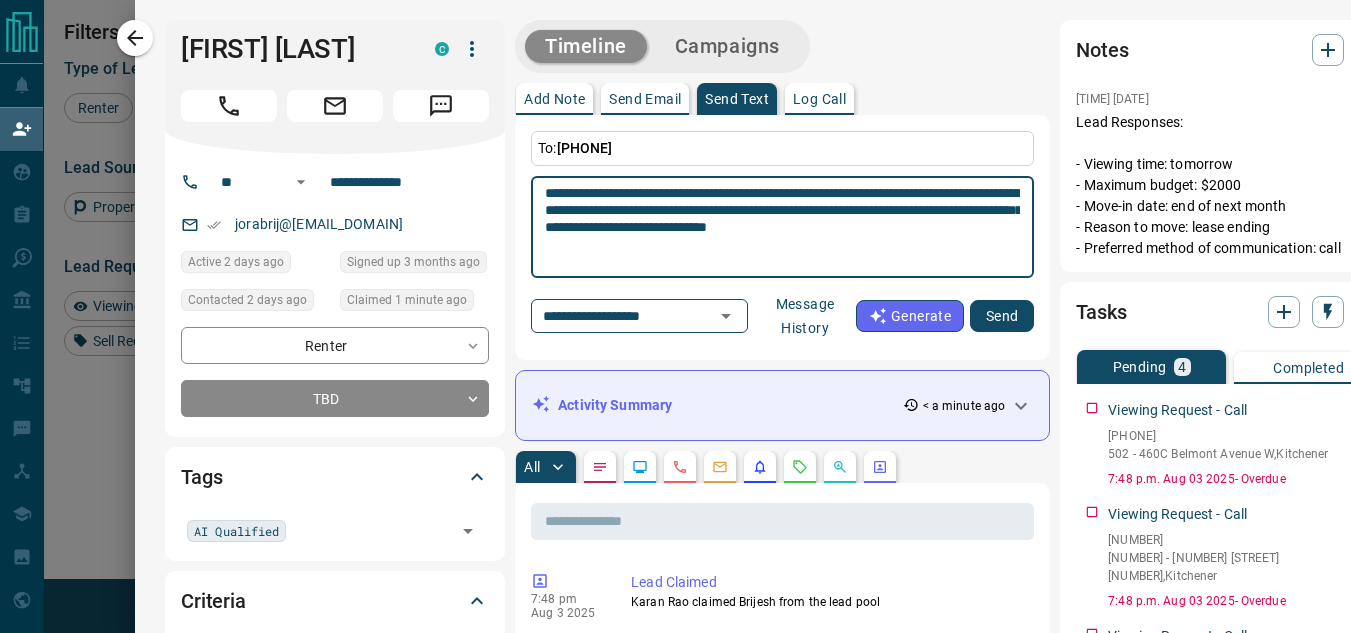 scroll, scrollTop: 16, scrollLeft: 16, axis: both 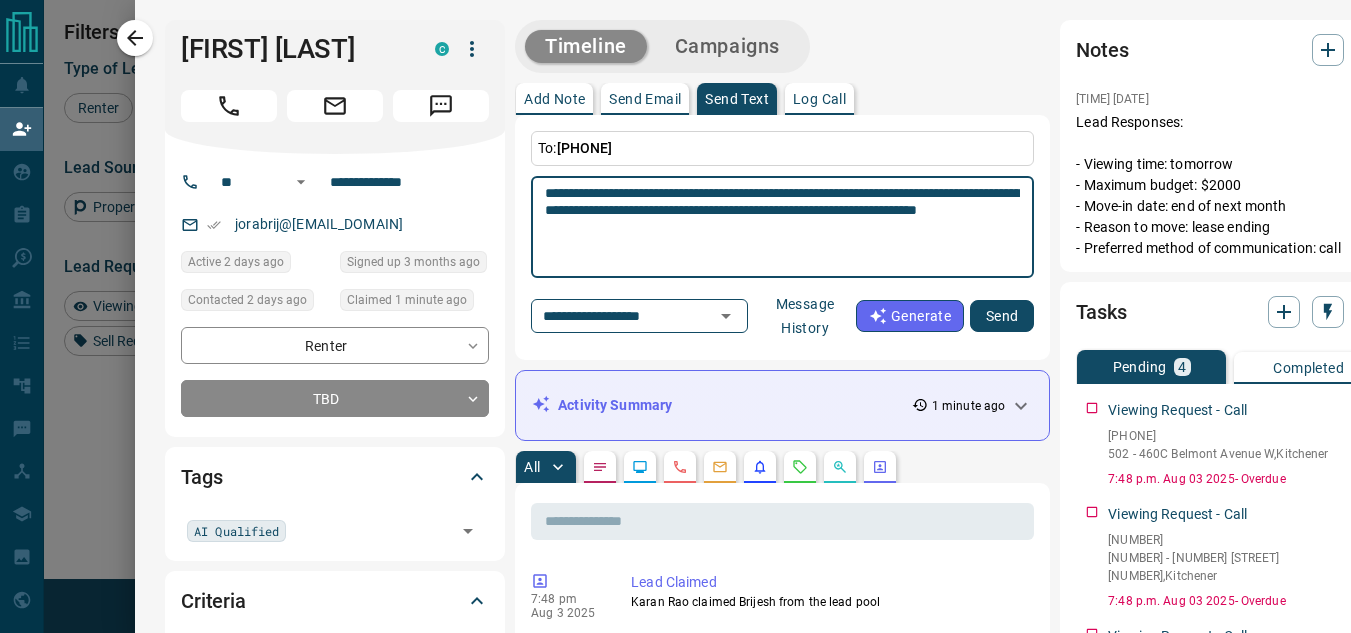 type on "**********" 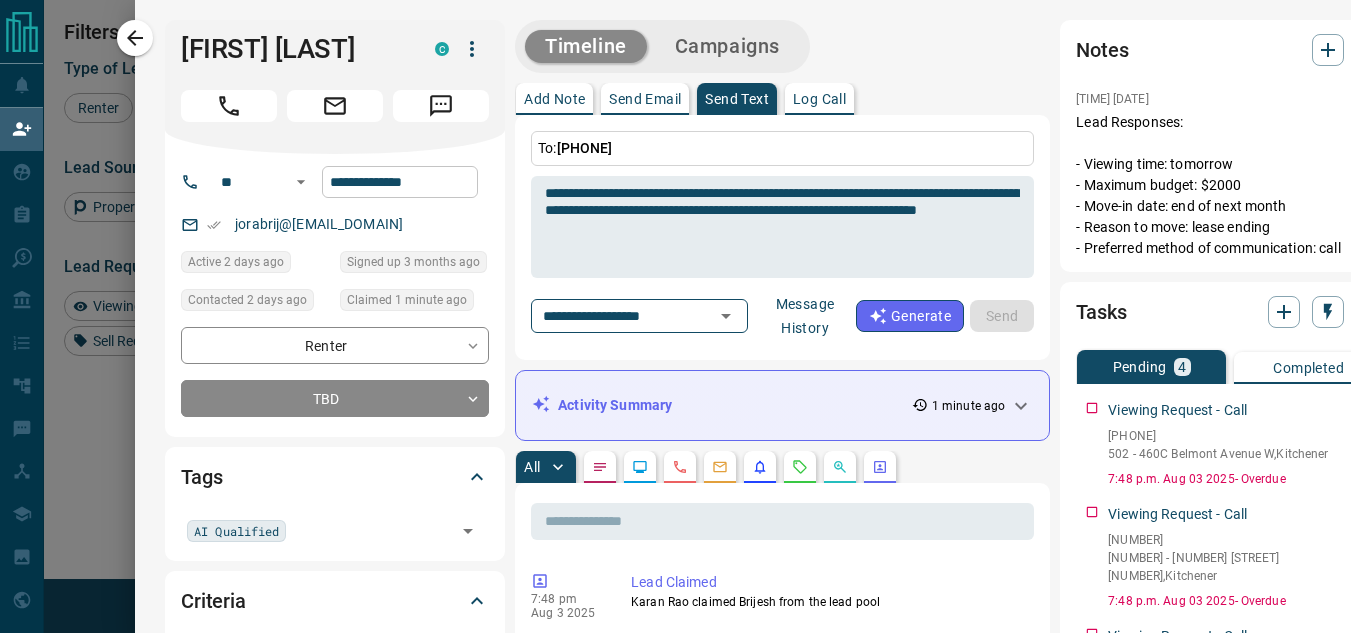 type 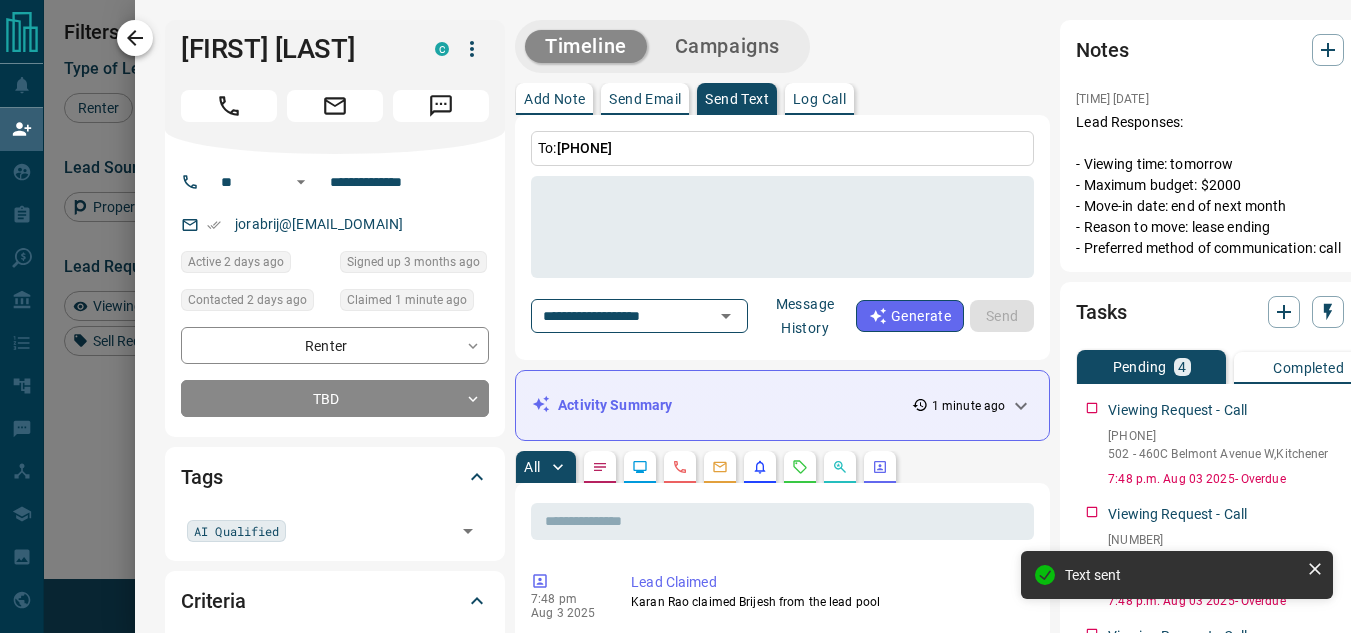 click 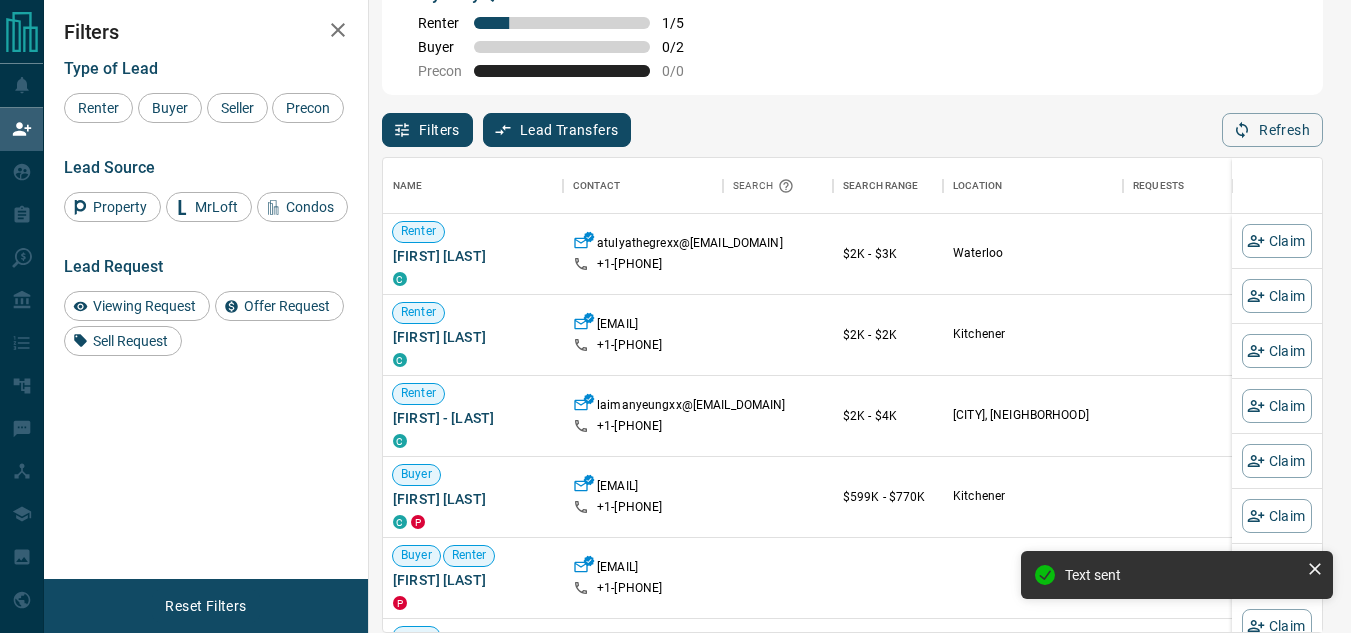 scroll, scrollTop: 16, scrollLeft: 16, axis: both 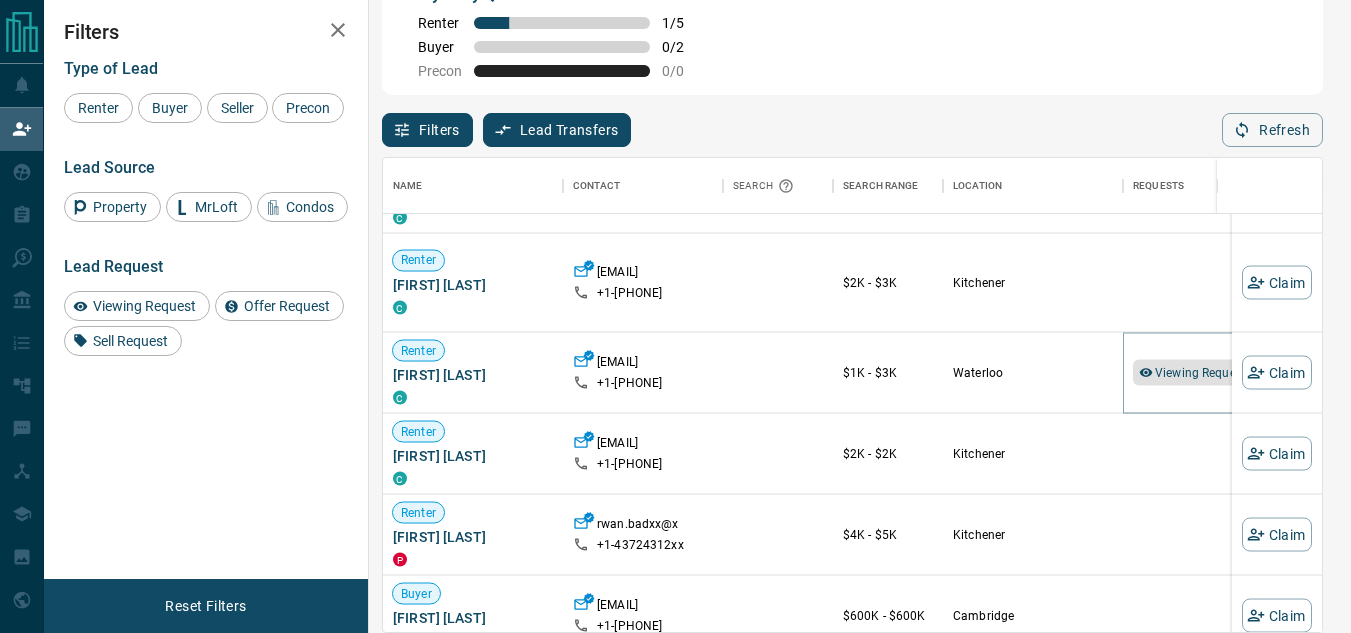 click on "Viewing Request   ( 2 )" at bounding box center (1210, 373) 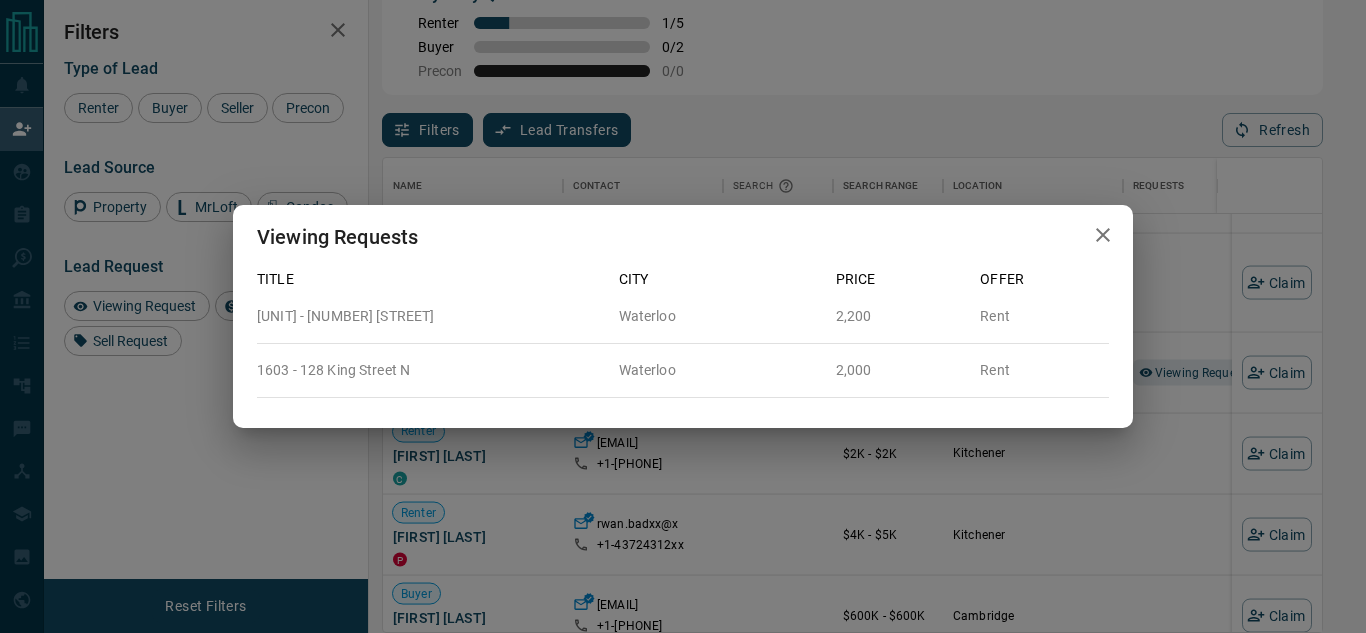 click 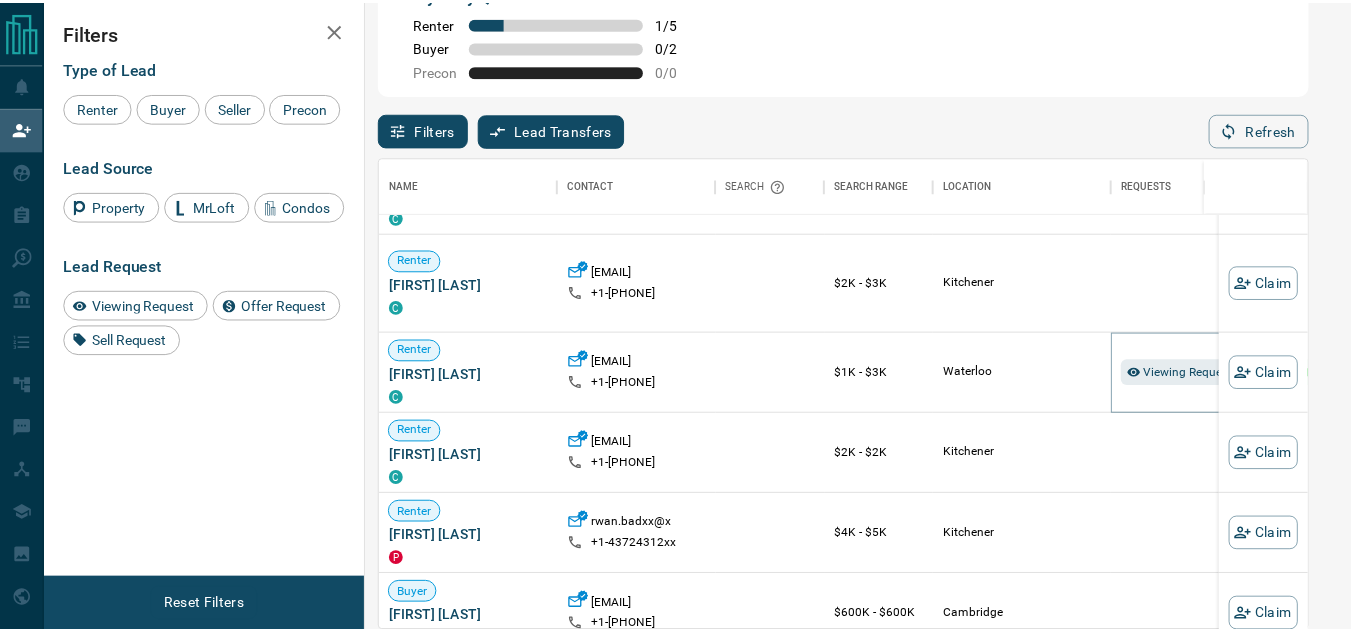 scroll, scrollTop: 16, scrollLeft: 16, axis: both 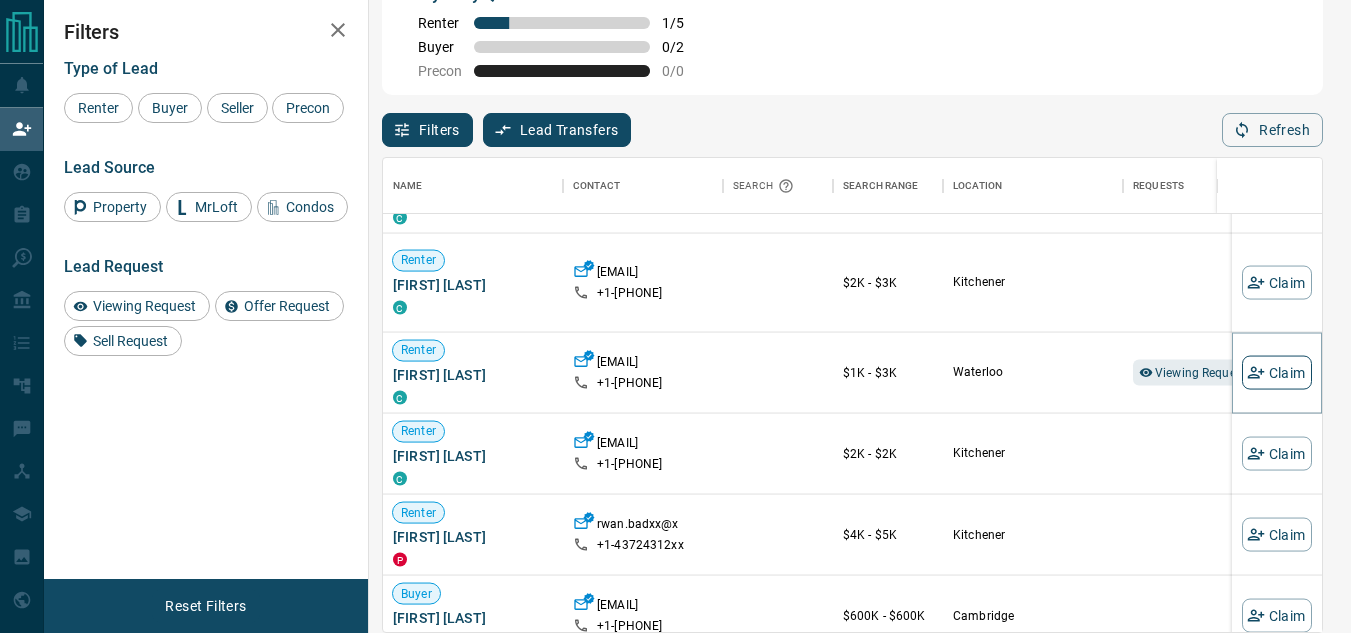 click on "Claim" at bounding box center (1277, 373) 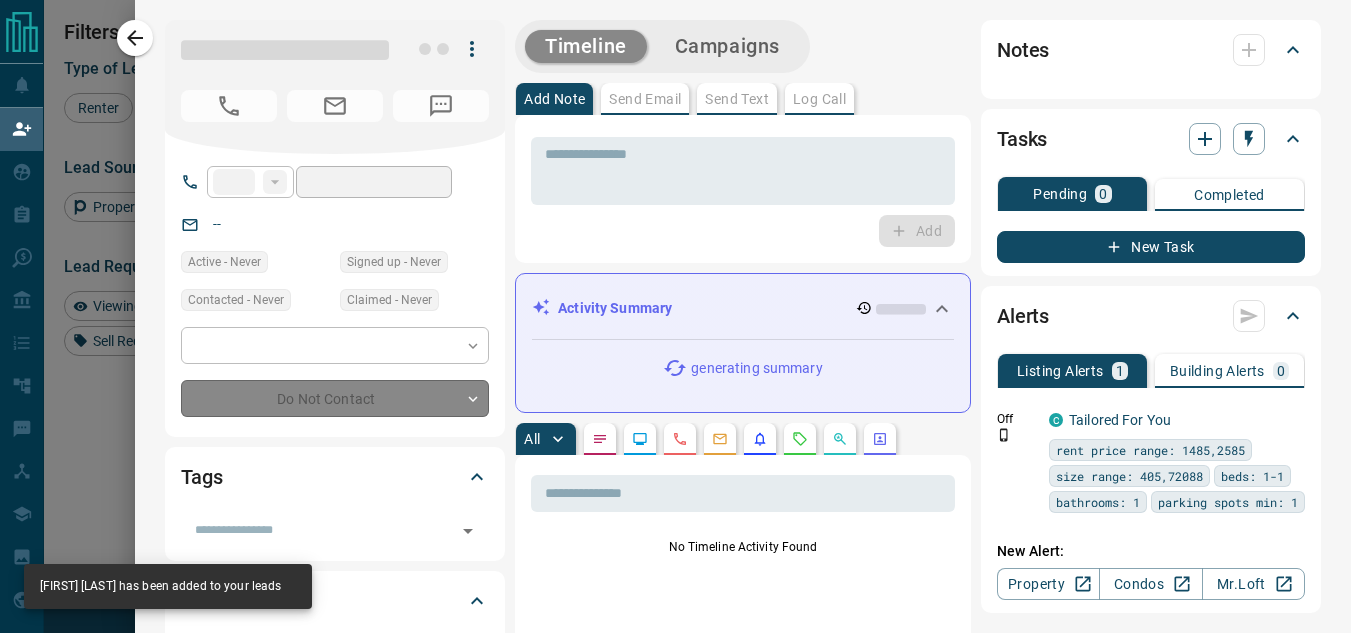 type on "**" 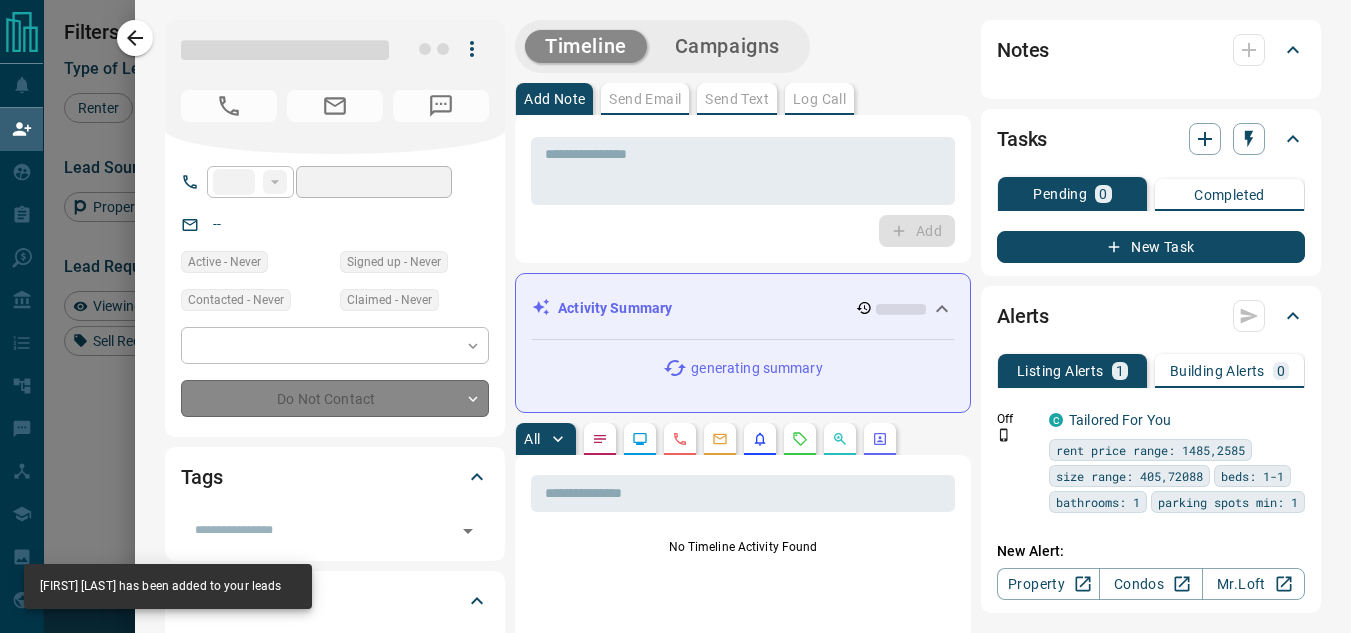 type on "**********" 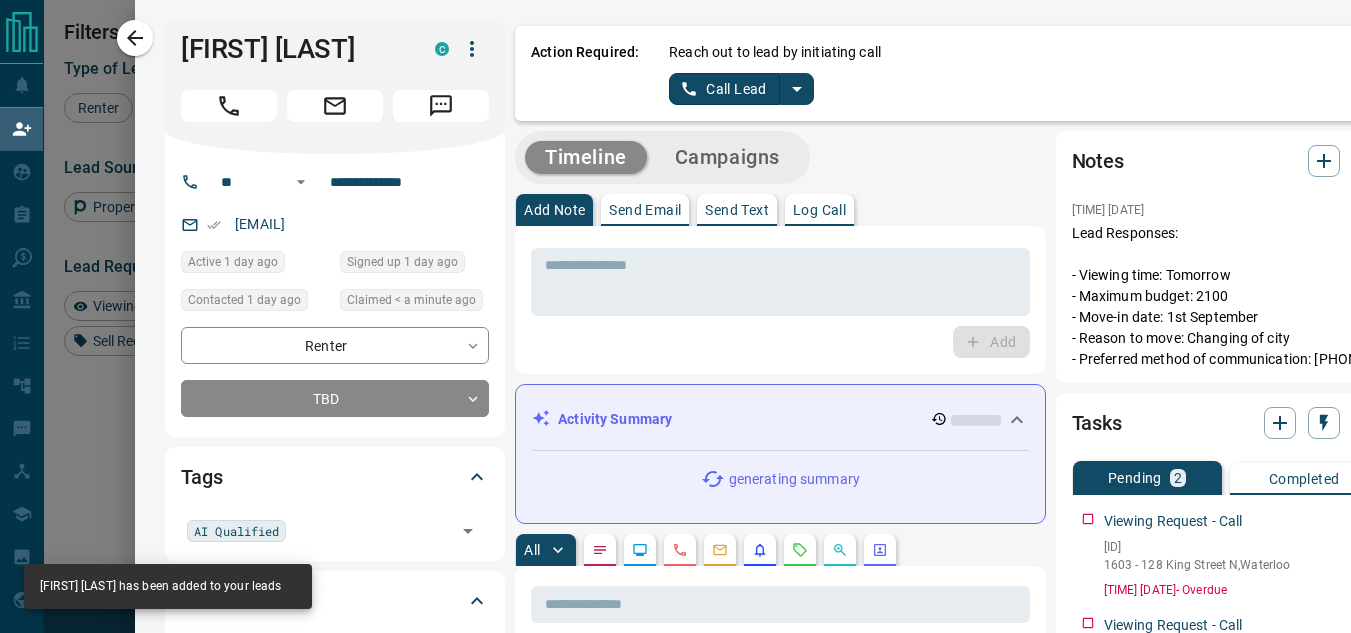 click 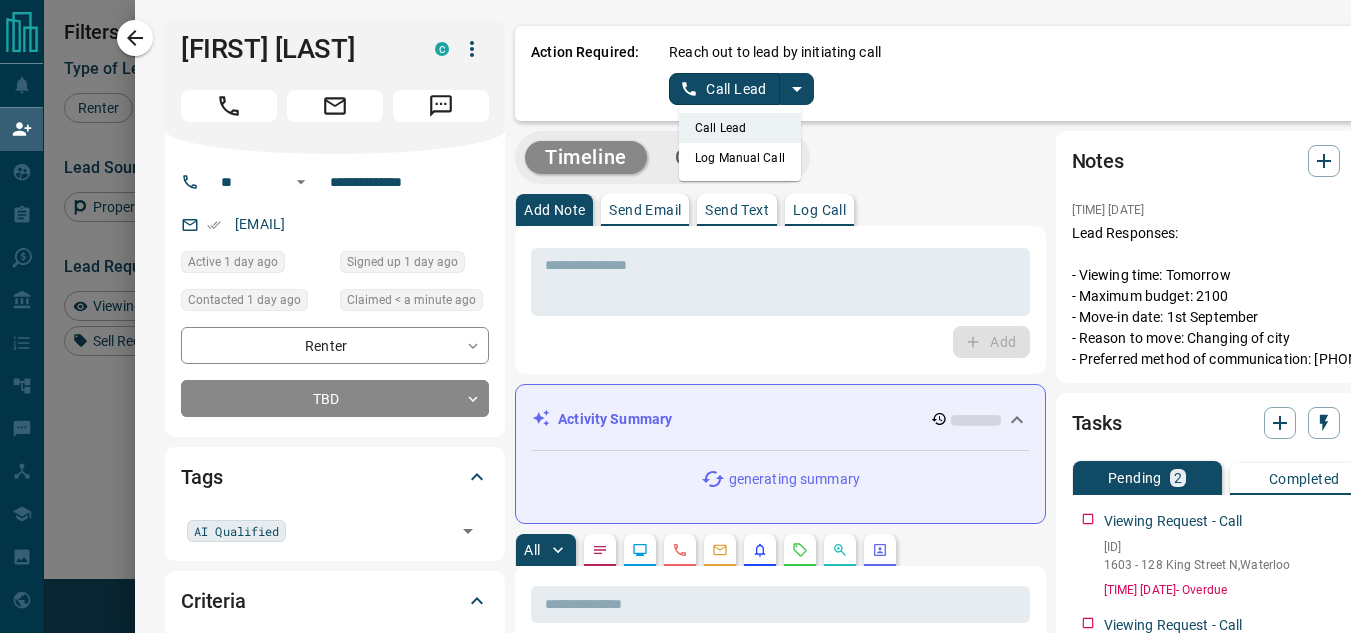 click on "Log Manual Call" at bounding box center (740, 158) 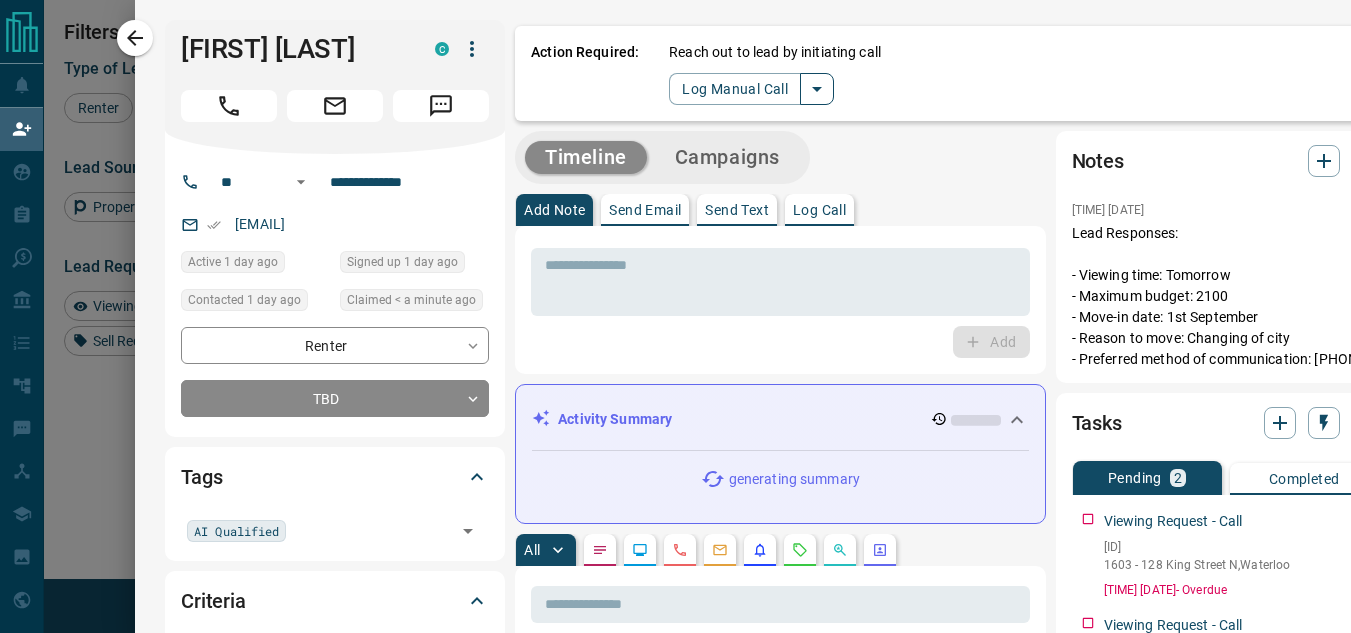 click 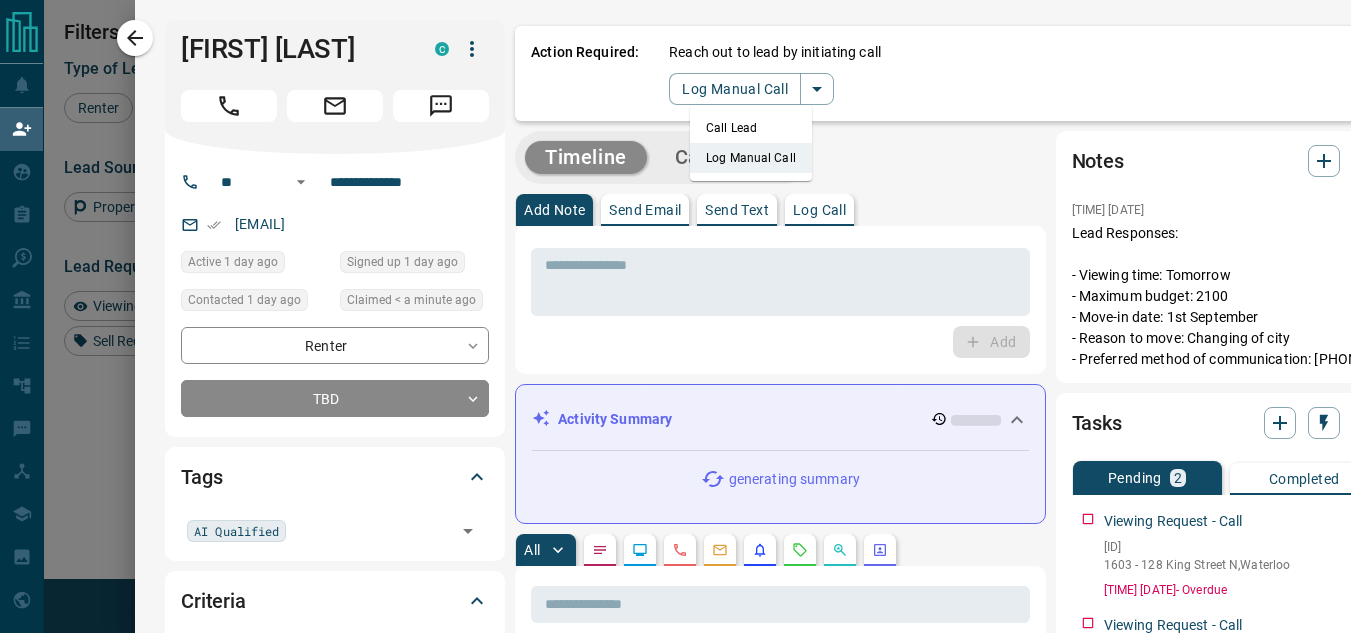 click on "Log Manual Call" at bounding box center (751, 158) 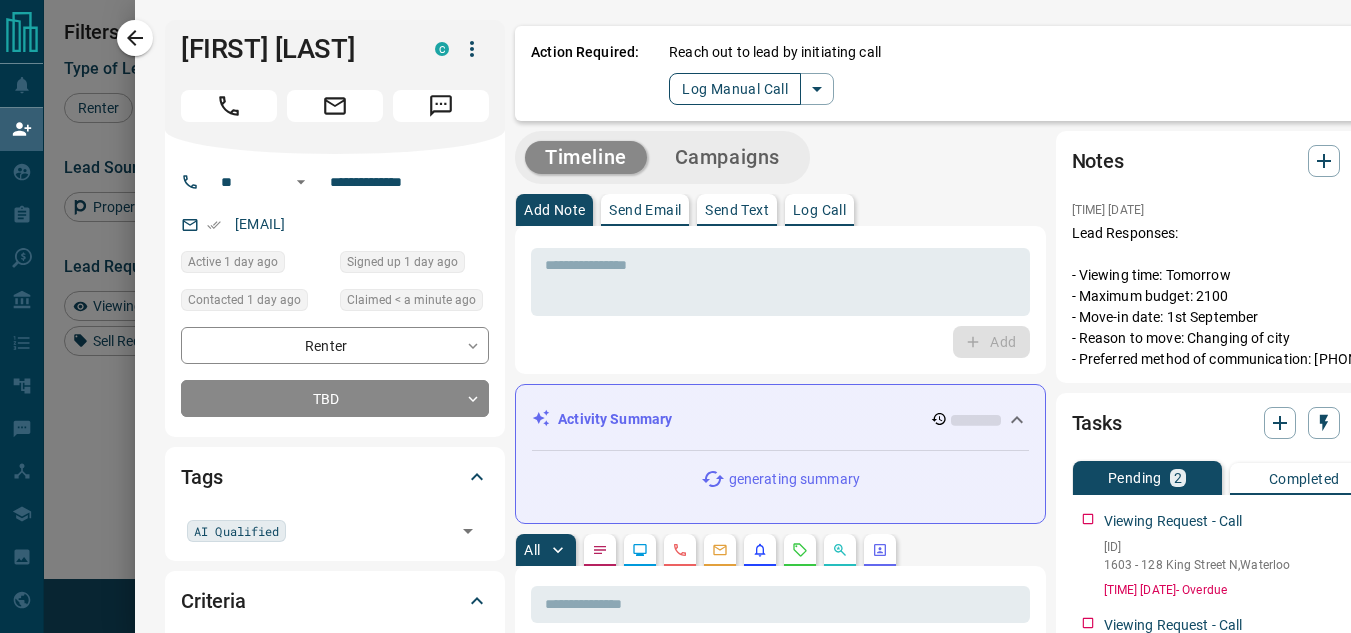 click on "Log Manual Call" at bounding box center [735, 89] 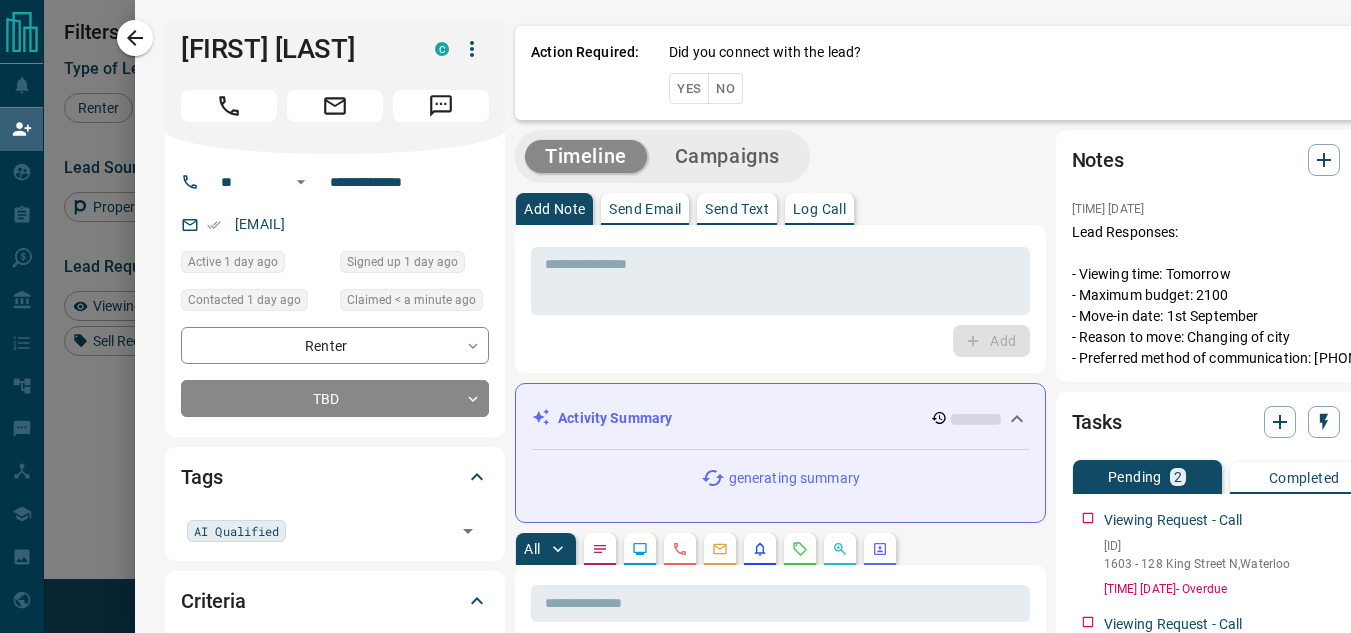 click on "No" at bounding box center [725, 88] 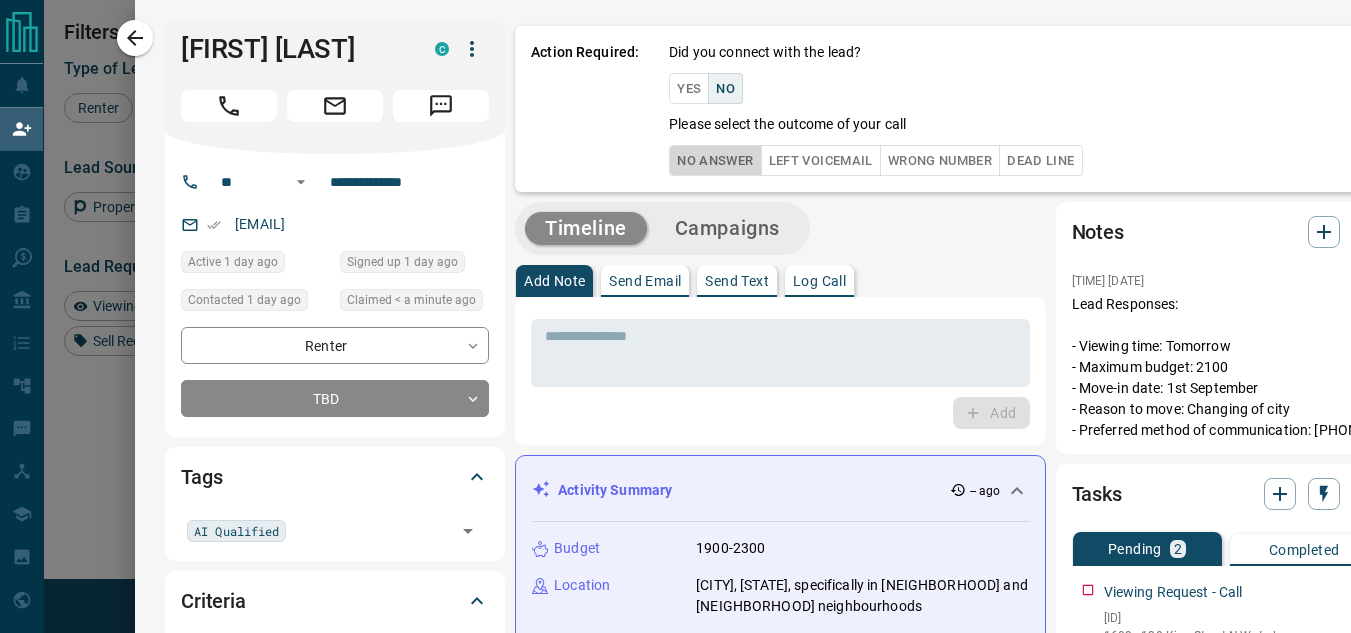 click on "No Answer" at bounding box center [715, 160] 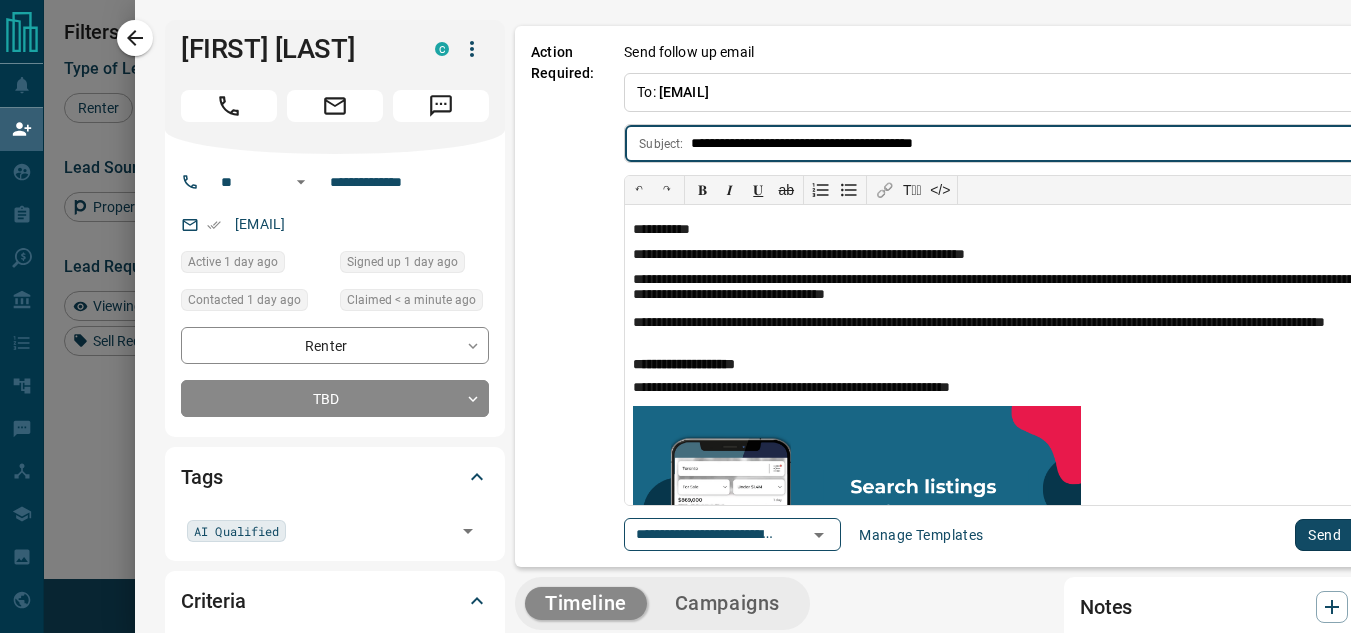 scroll, scrollTop: 0, scrollLeft: 44, axis: horizontal 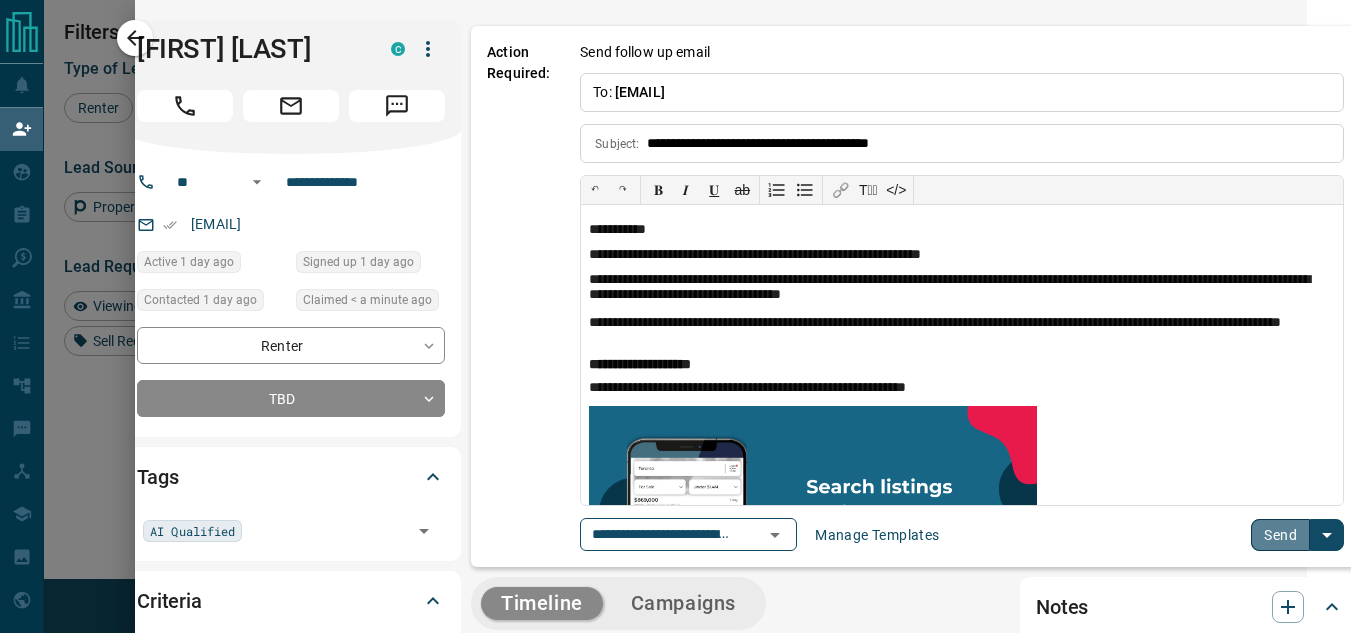click on "Send" at bounding box center (1280, 535) 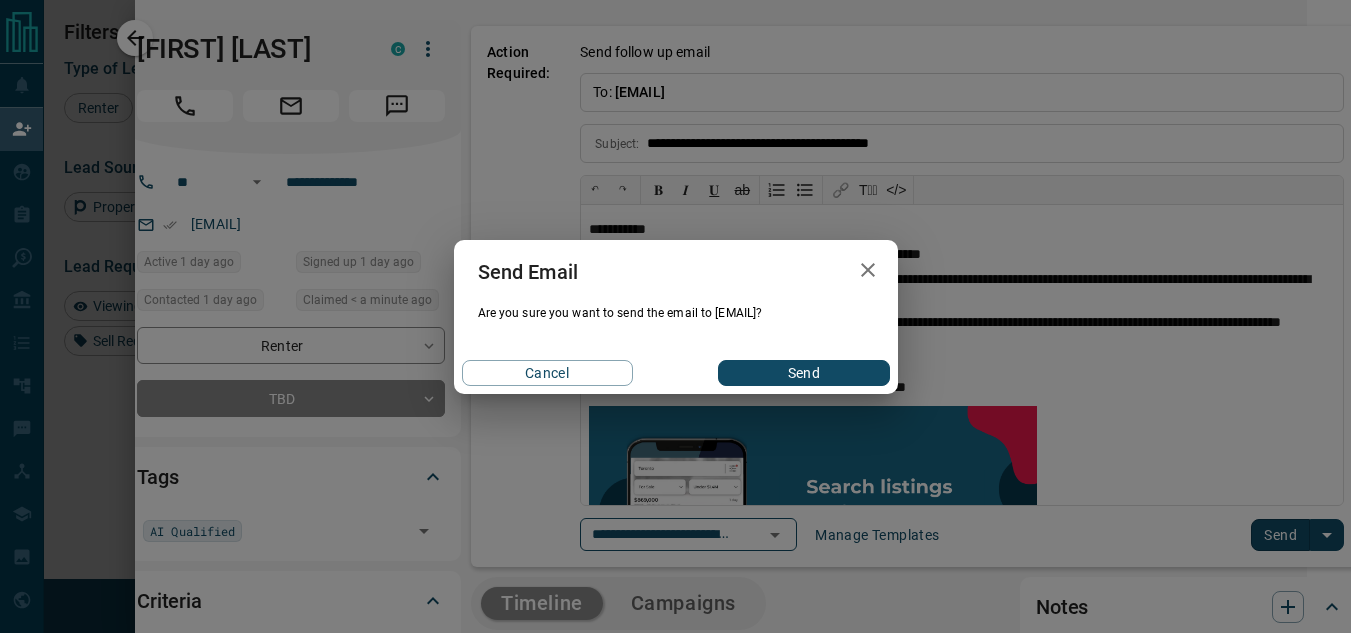 click on "Send" at bounding box center (803, 373) 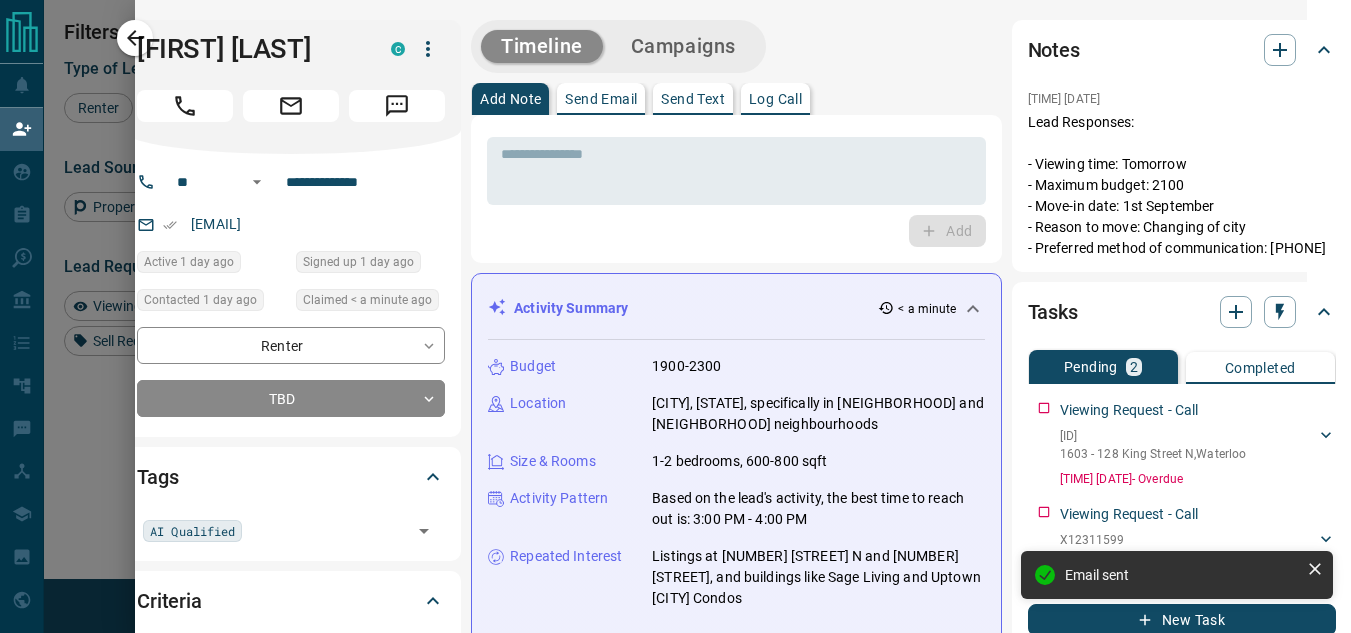 click on "Send Text" at bounding box center (693, 99) 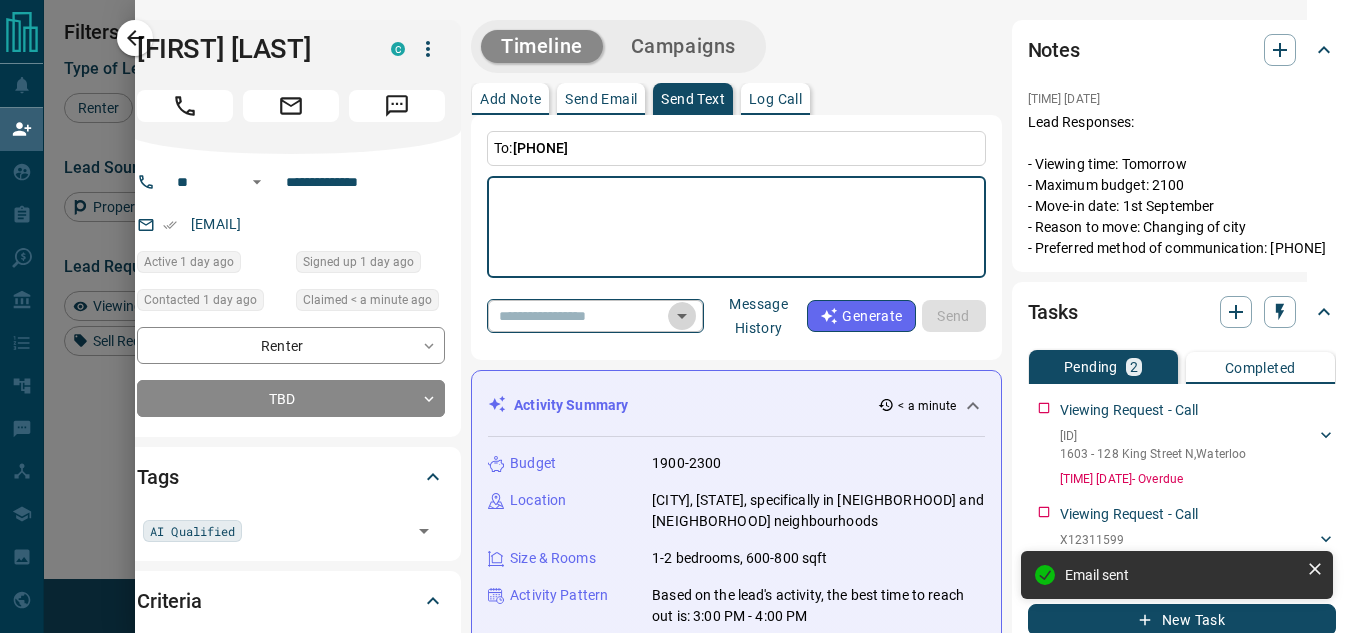 click 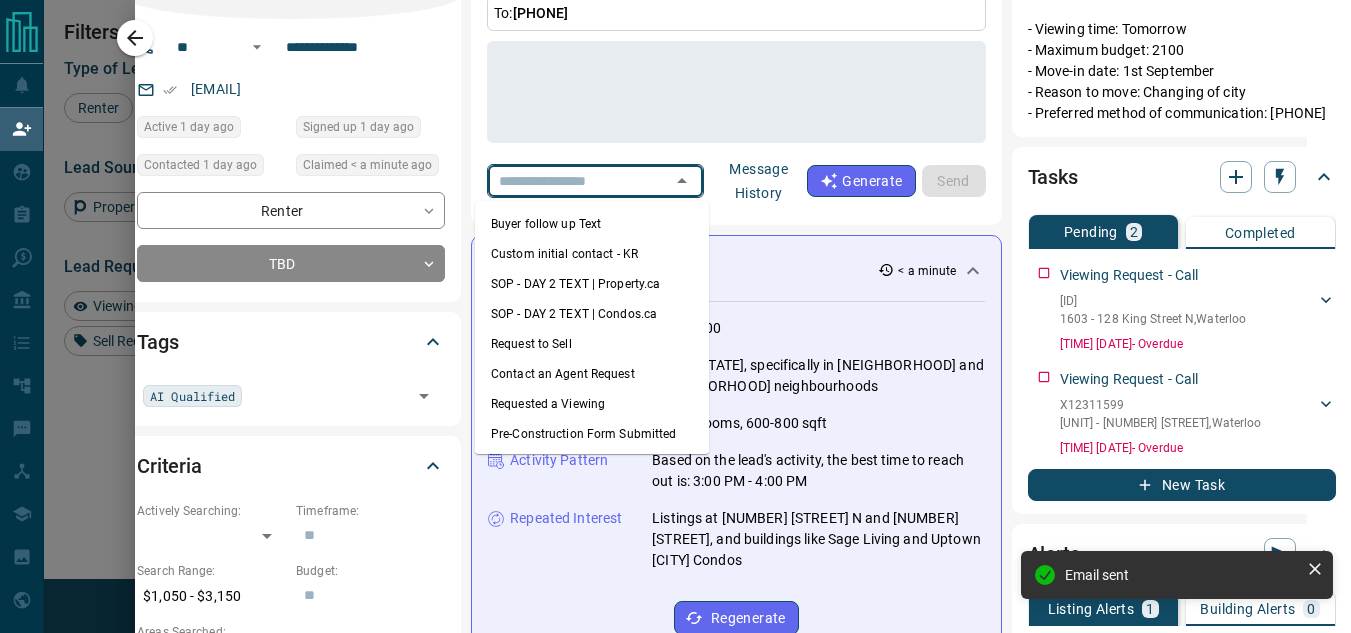 scroll, scrollTop: 131, scrollLeft: 44, axis: both 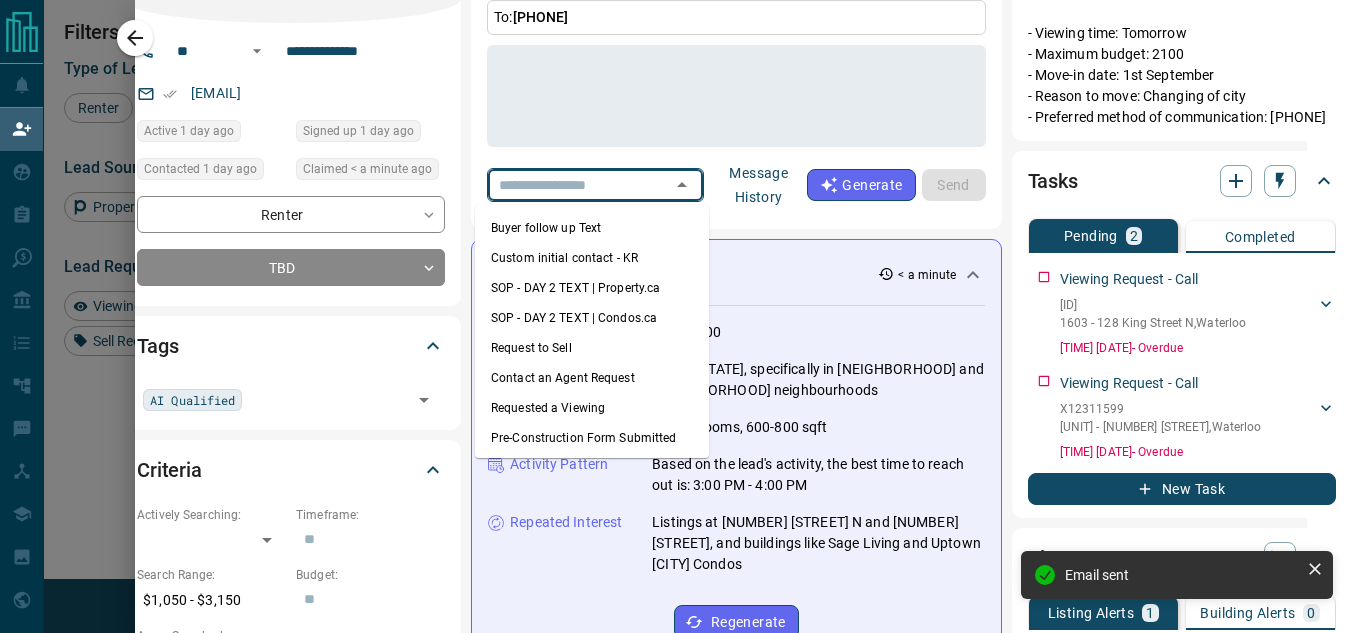 click on "Requested a Viewing" at bounding box center (592, 408) 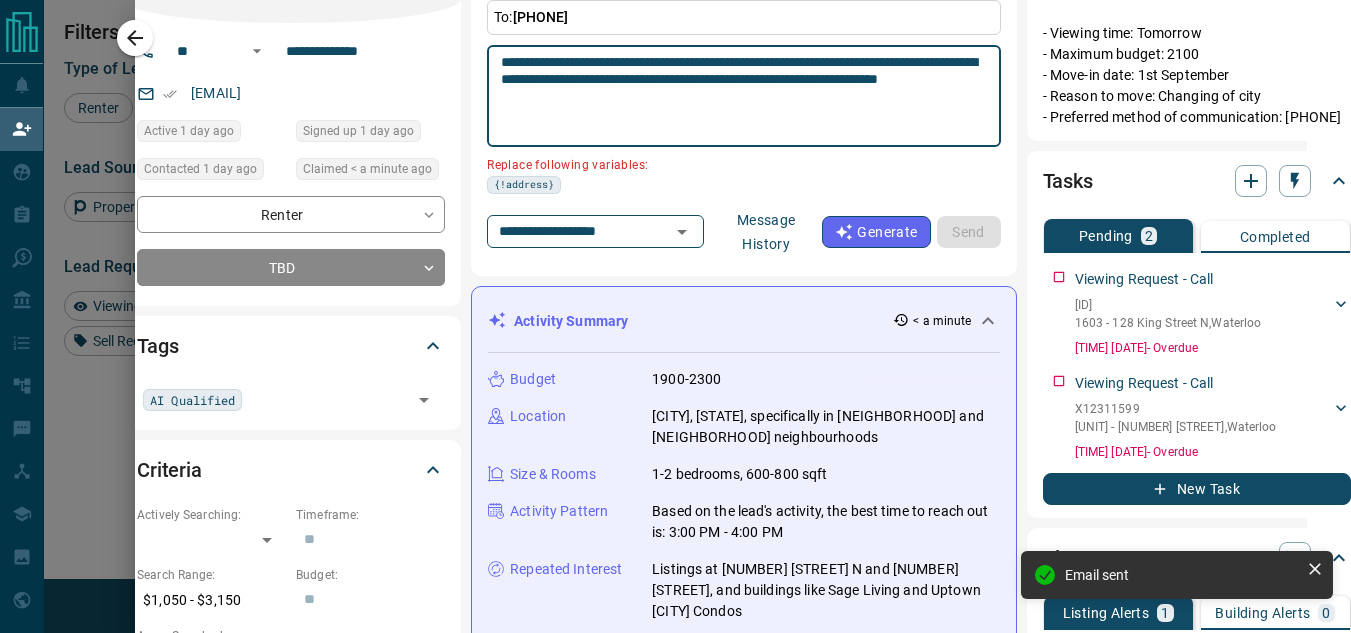 click on "**********" at bounding box center [744, 96] 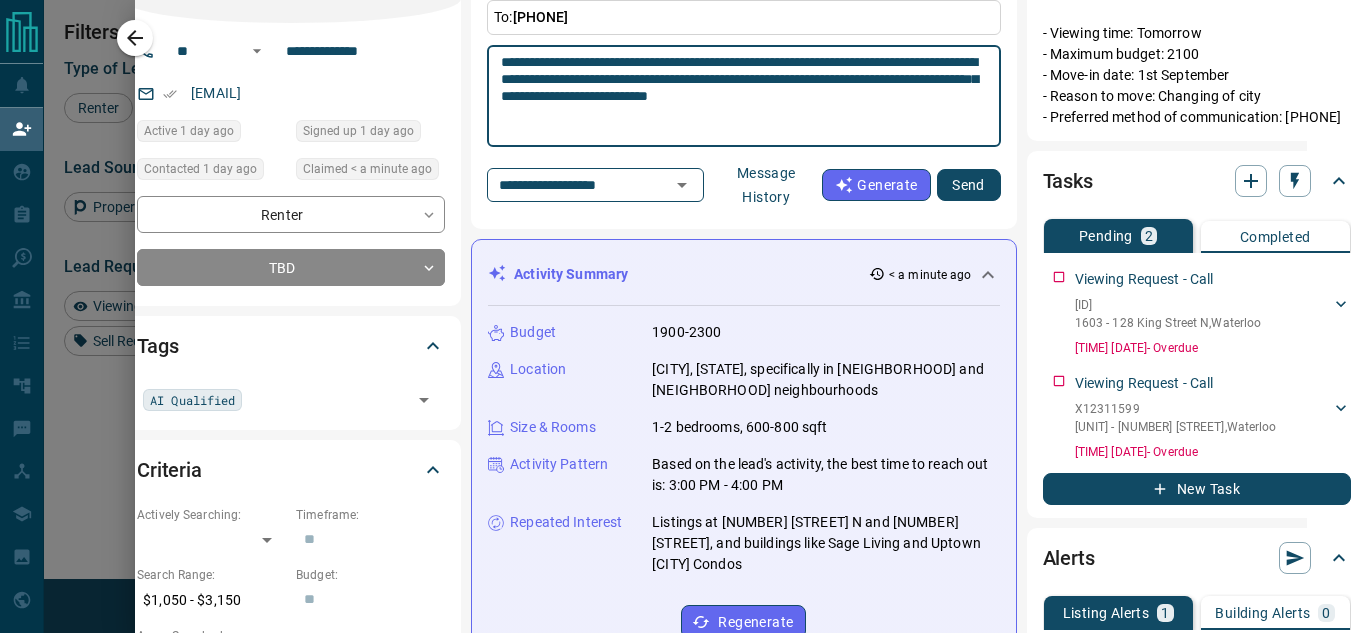 type on "**********" 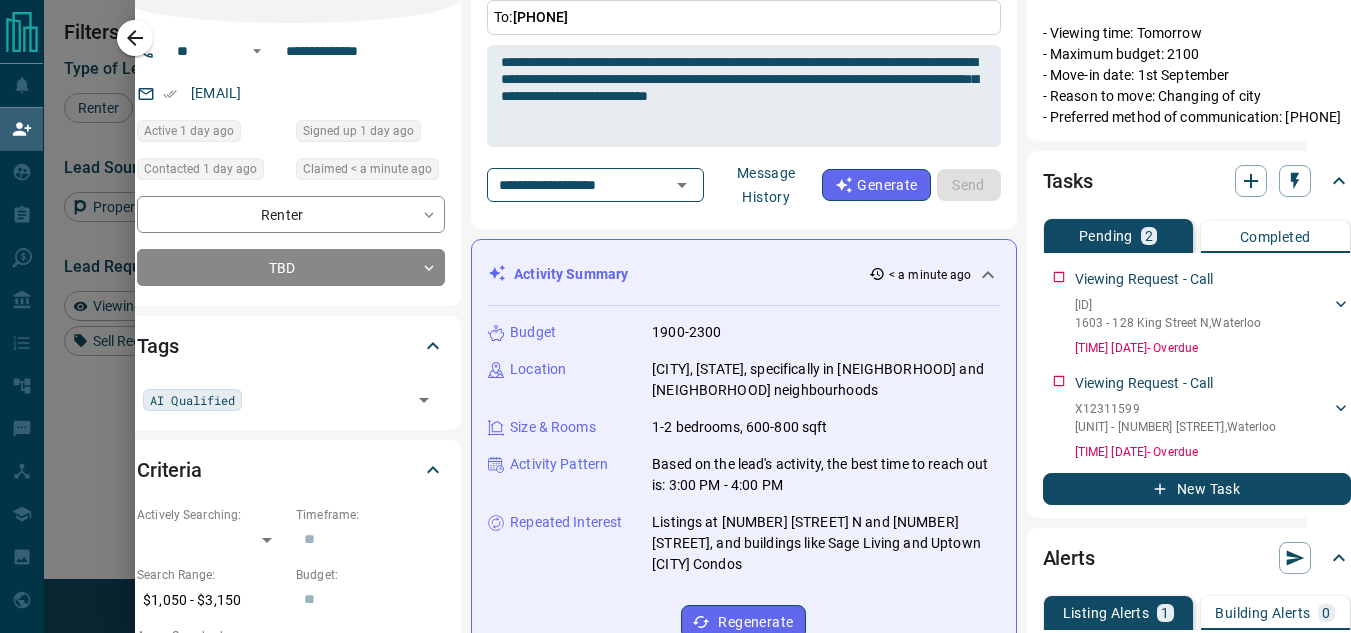type 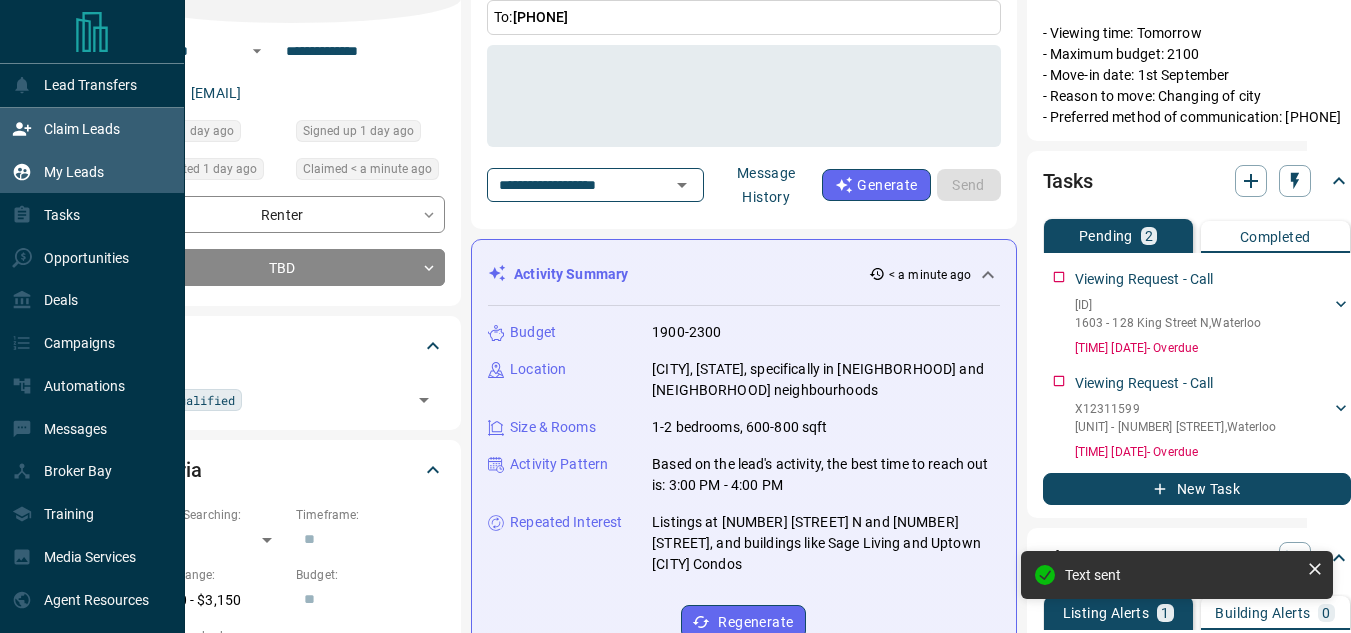 click on "My Leads" at bounding box center (74, 172) 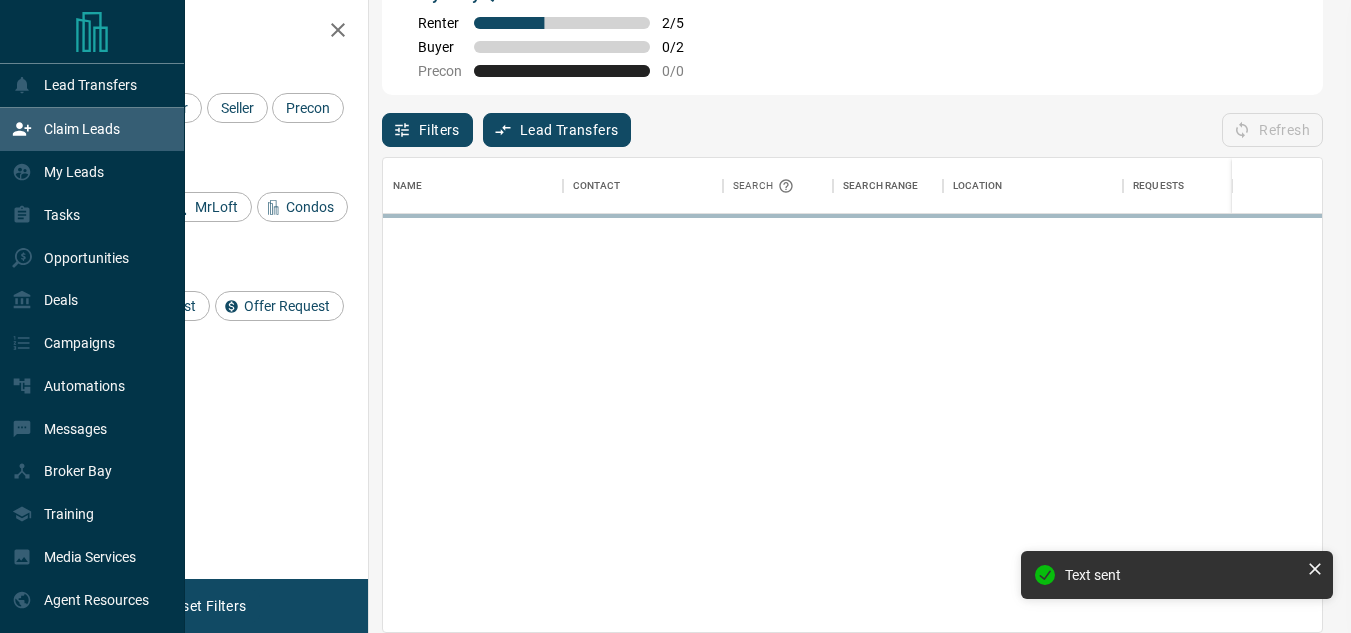 click on "Claim Leads" at bounding box center [66, 129] 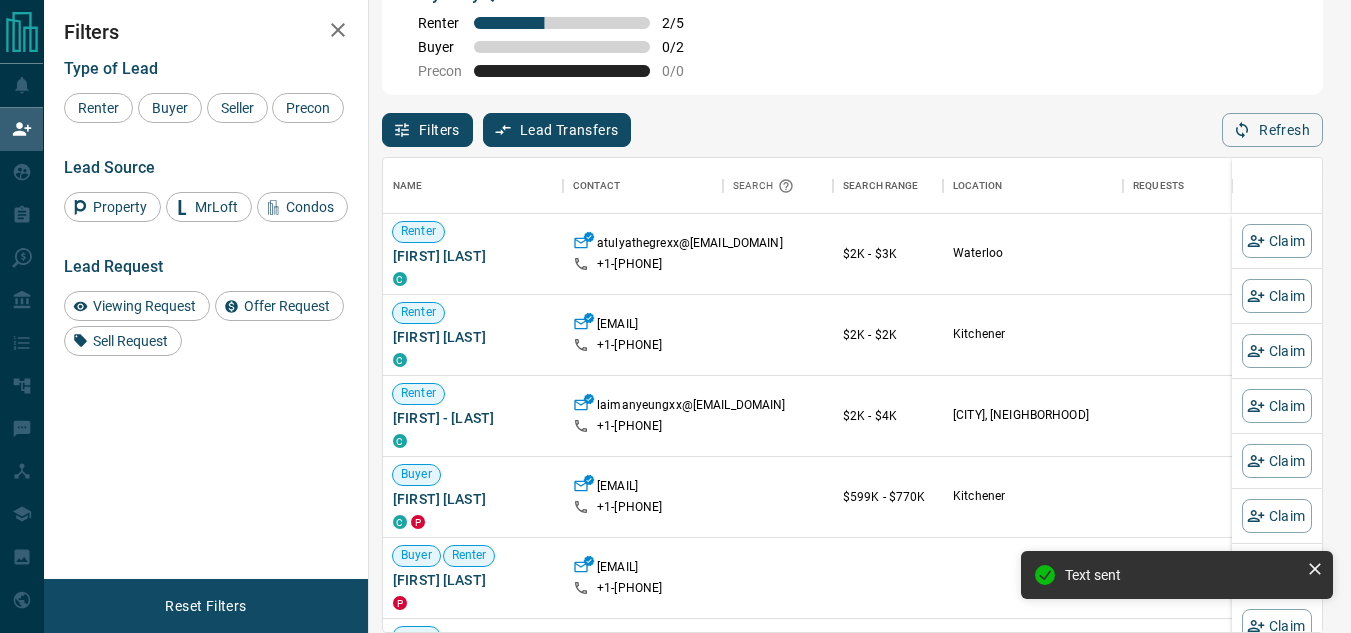 scroll, scrollTop: 16, scrollLeft: 16, axis: both 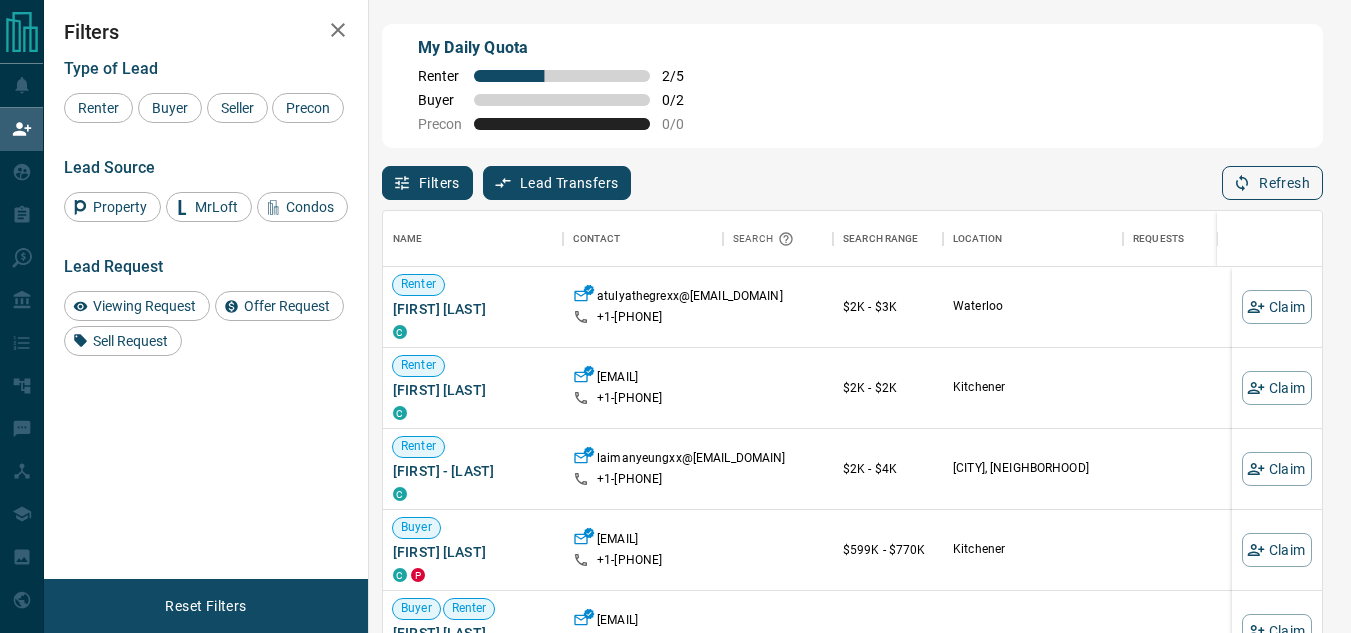 click on "Refresh" at bounding box center (1272, 183) 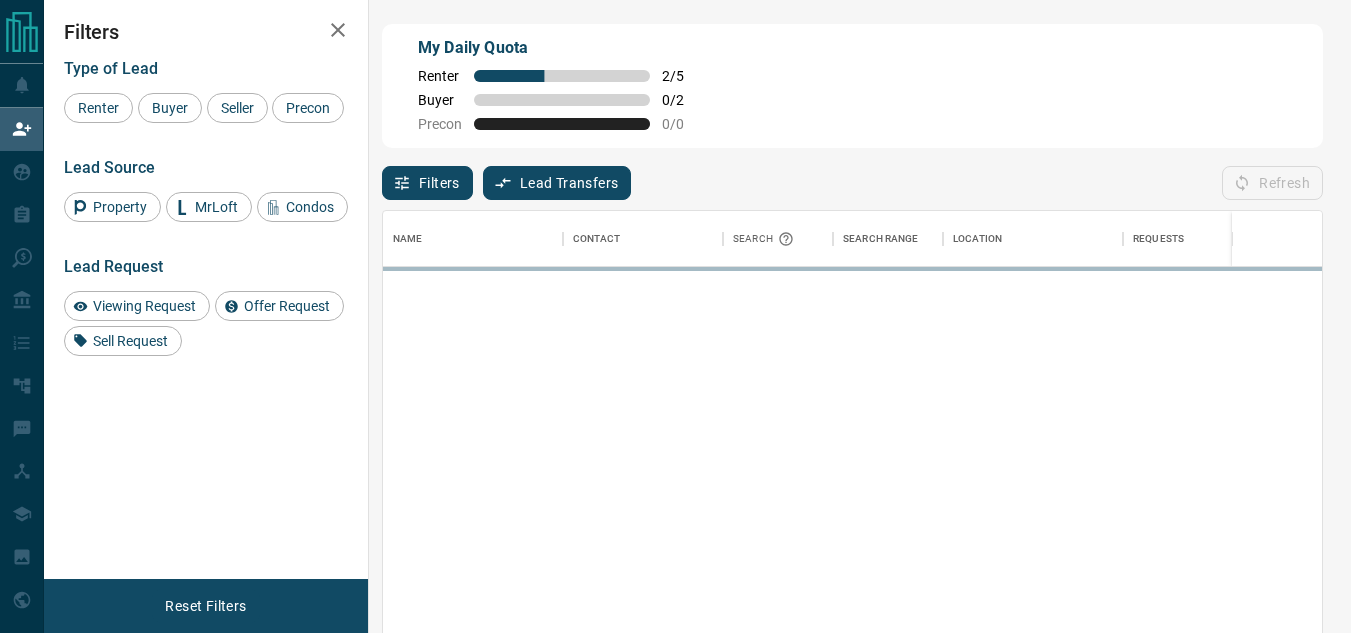 scroll, scrollTop: 16, scrollLeft: 16, axis: both 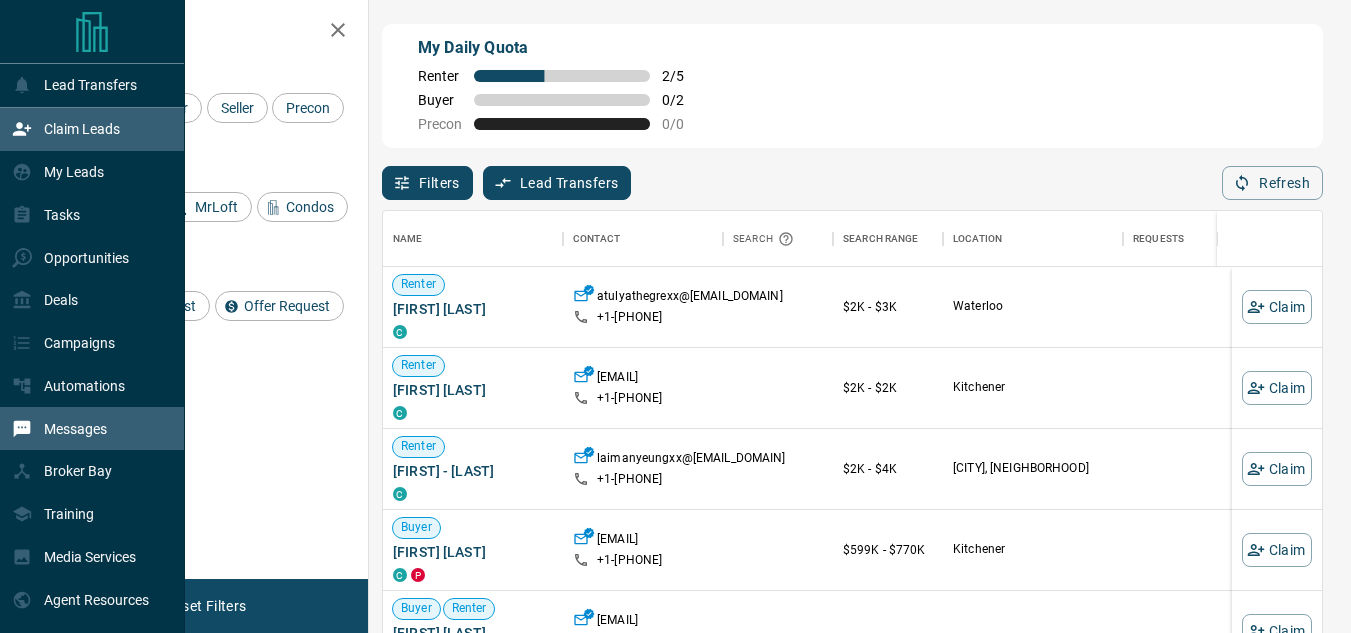 click on "Messages" at bounding box center [75, 429] 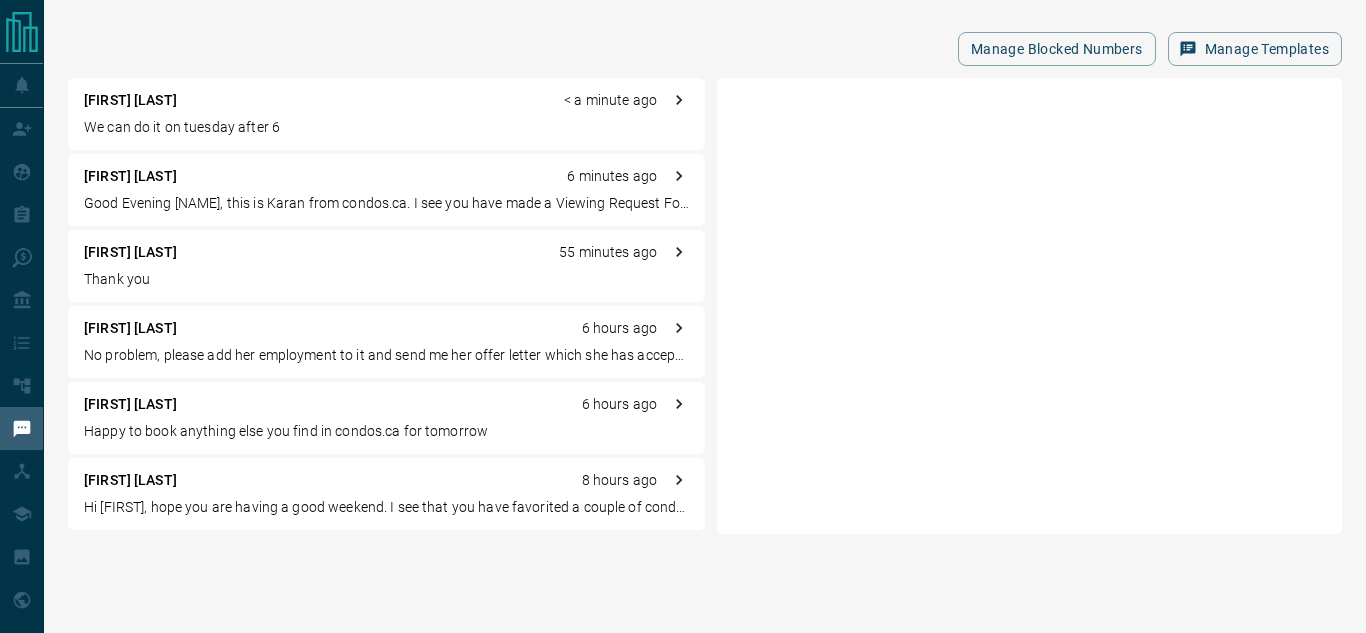 click on "[FIRST] [LAST] < a minute ago" at bounding box center (386, 100) 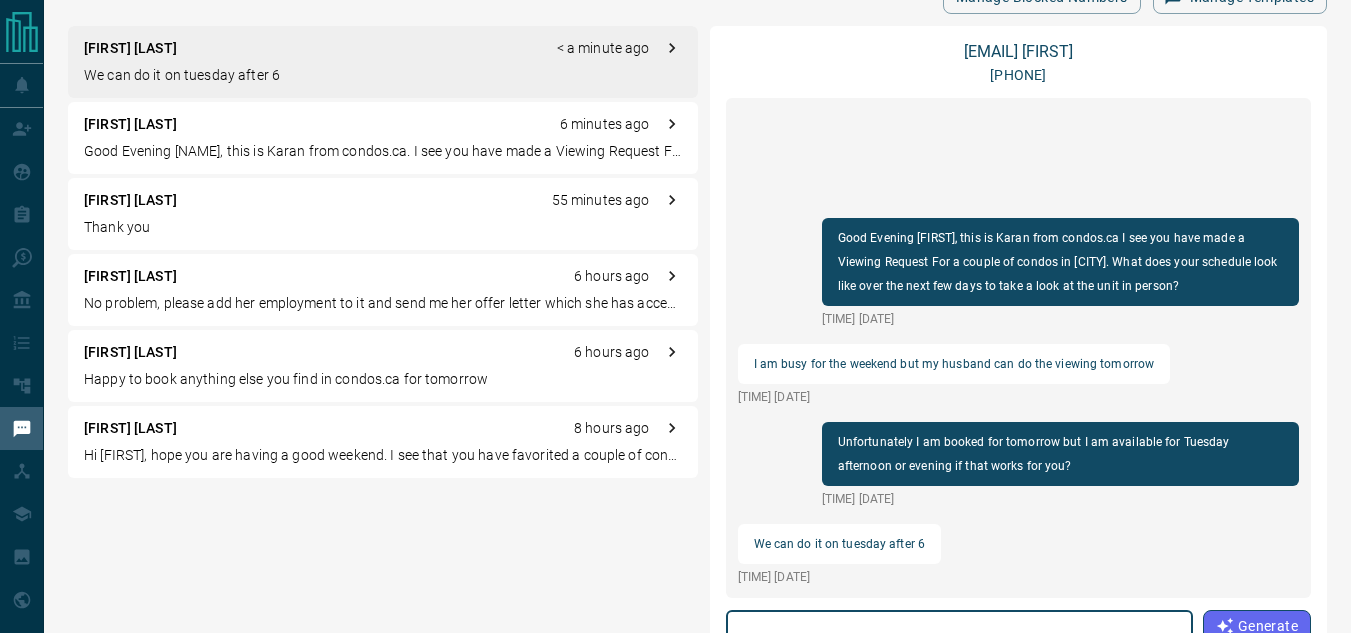 scroll, scrollTop: 245, scrollLeft: 0, axis: vertical 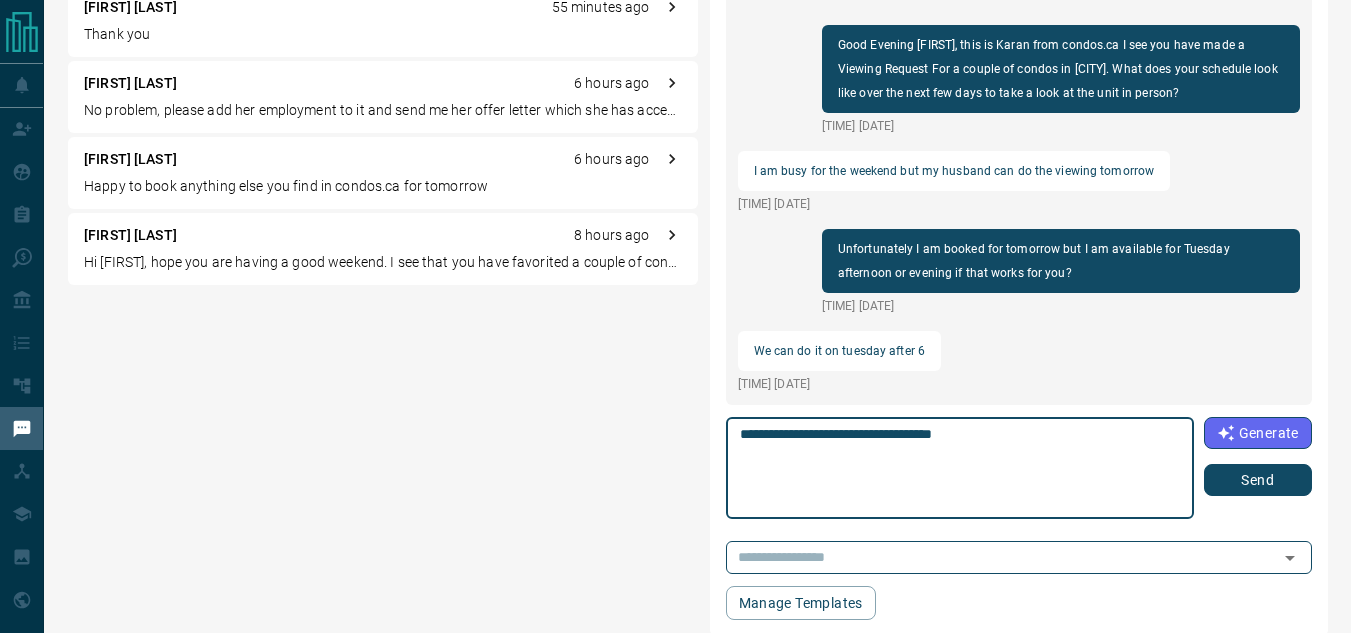type on "**********" 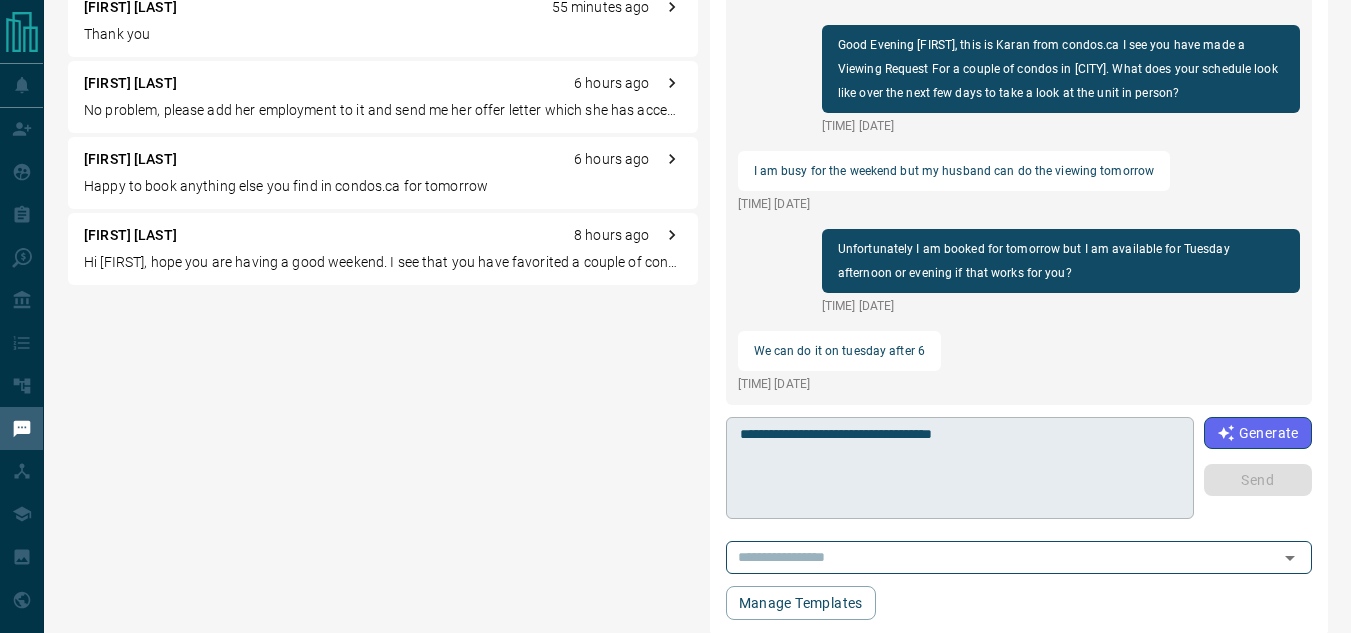 type 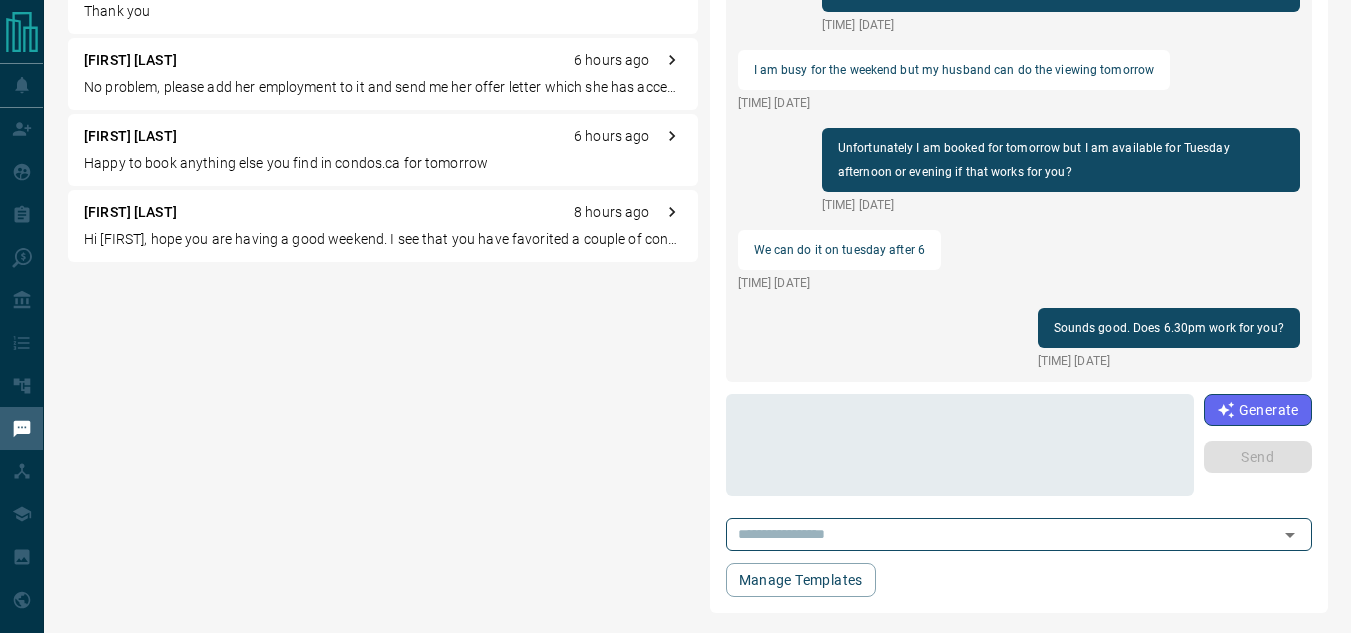 scroll, scrollTop: 0, scrollLeft: 0, axis: both 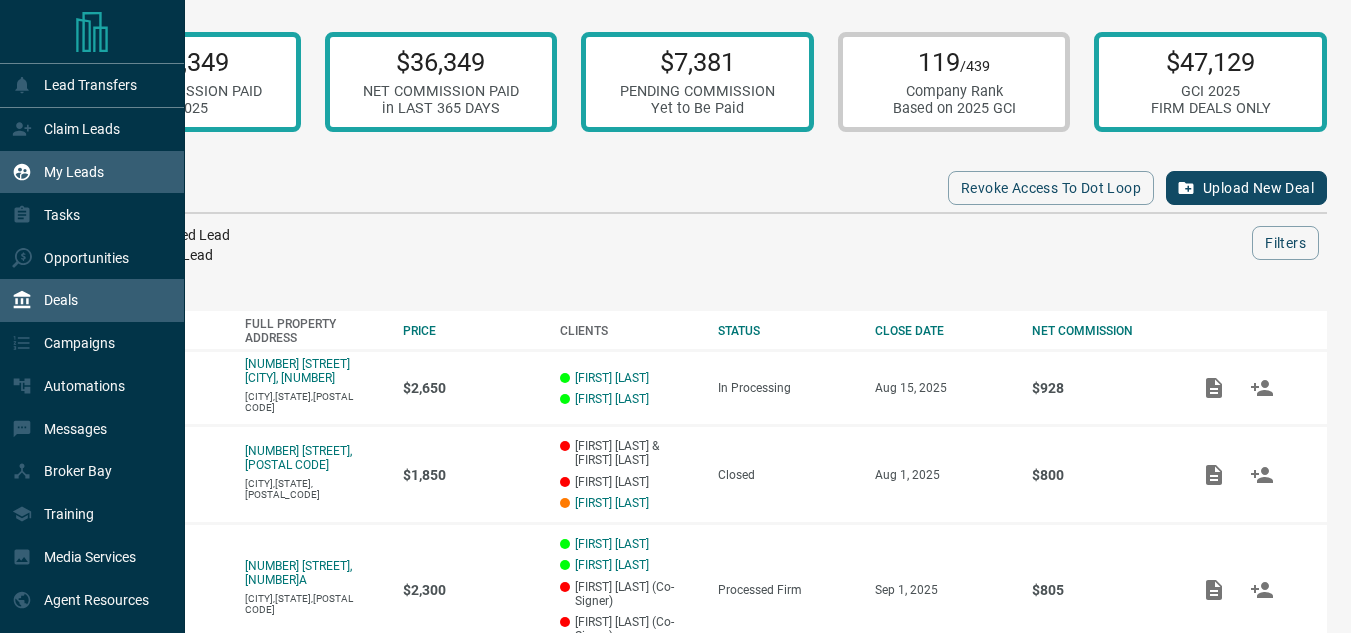 click 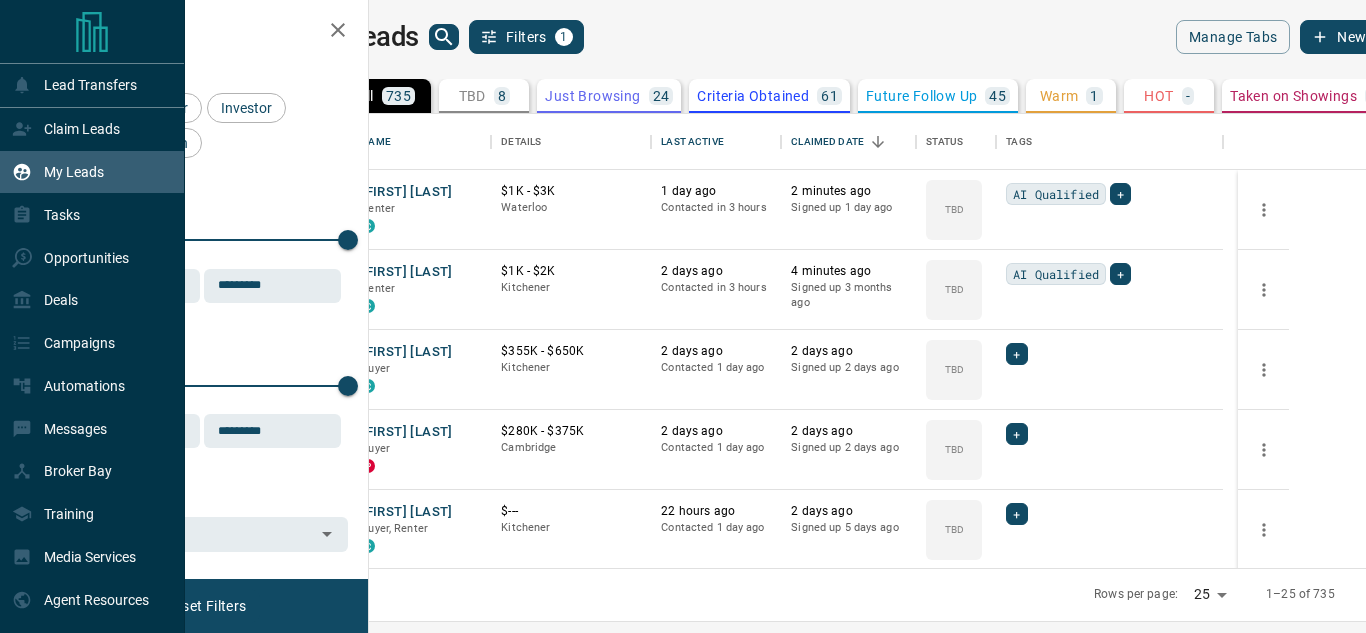 scroll, scrollTop: 16, scrollLeft: 16, axis: both 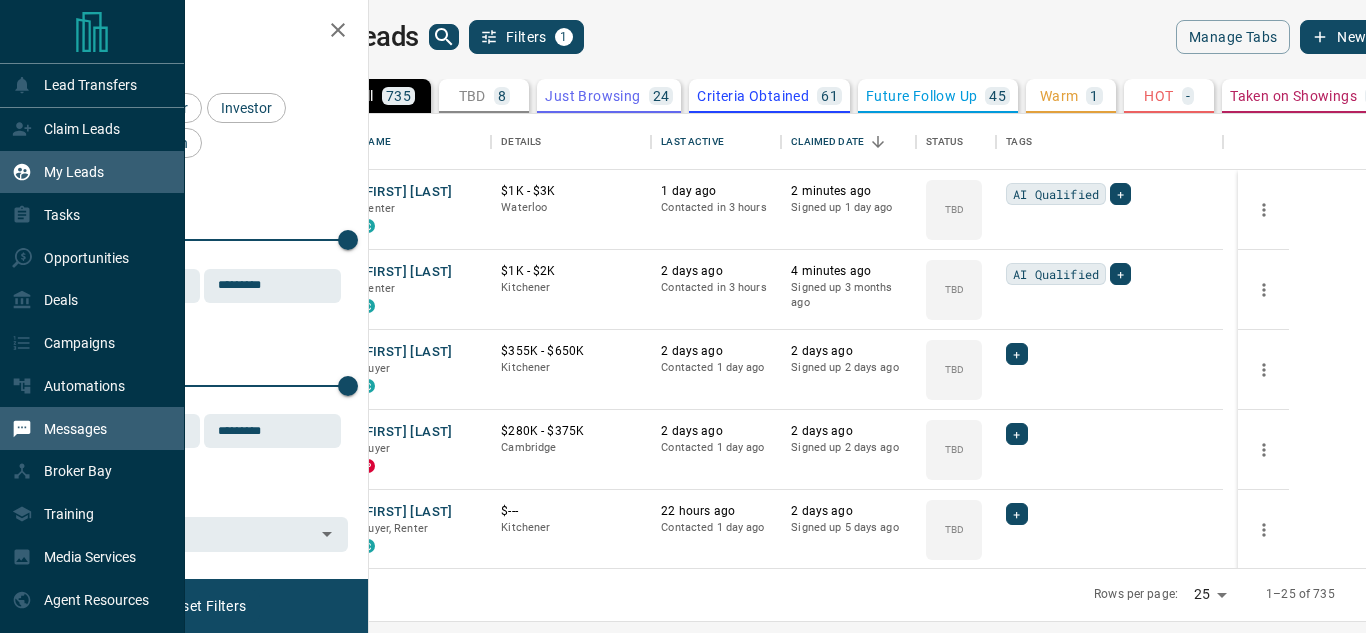 click on "Messages" at bounding box center (59, 428) 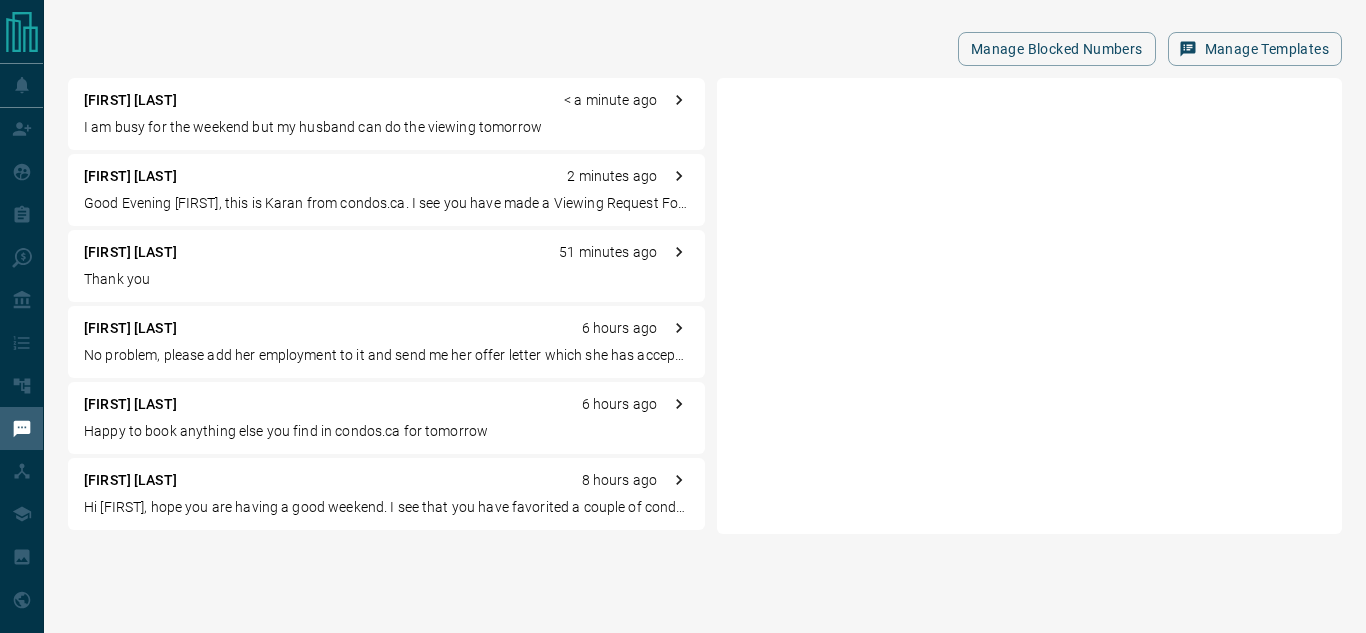 click on "[FIRST] [LAST] < a minute ago" at bounding box center [386, 100] 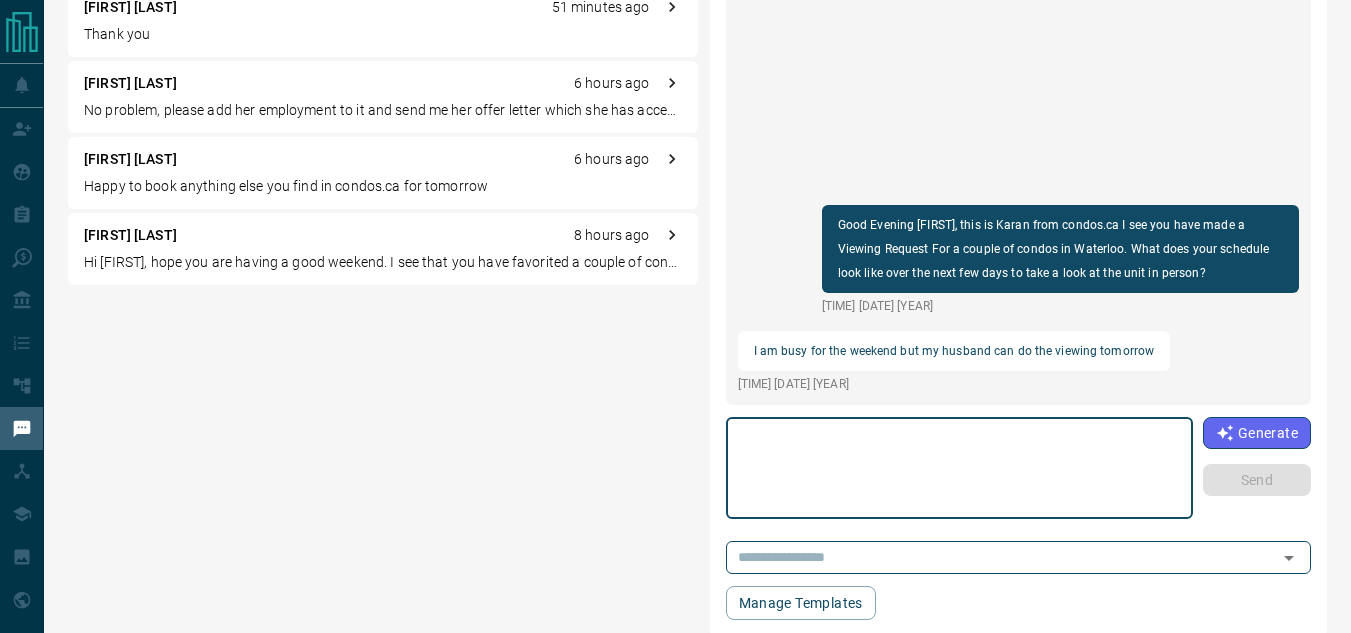 scroll, scrollTop: 268, scrollLeft: 0, axis: vertical 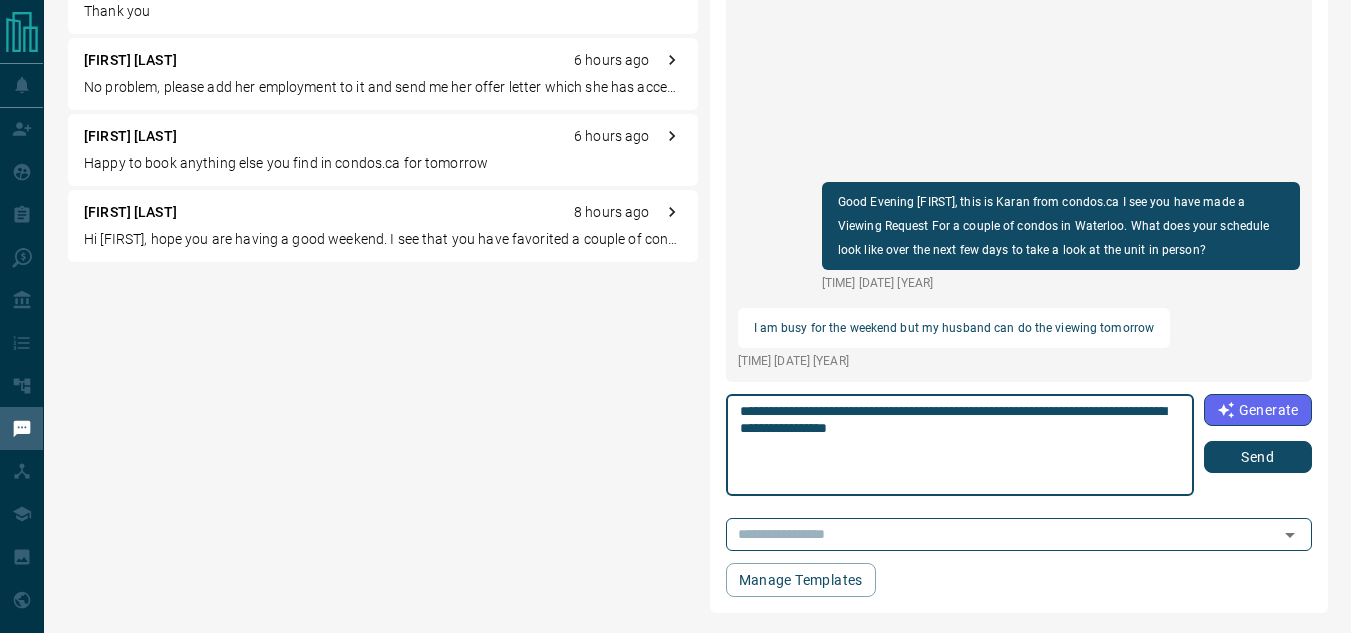 click on "**********" at bounding box center (960, 445) 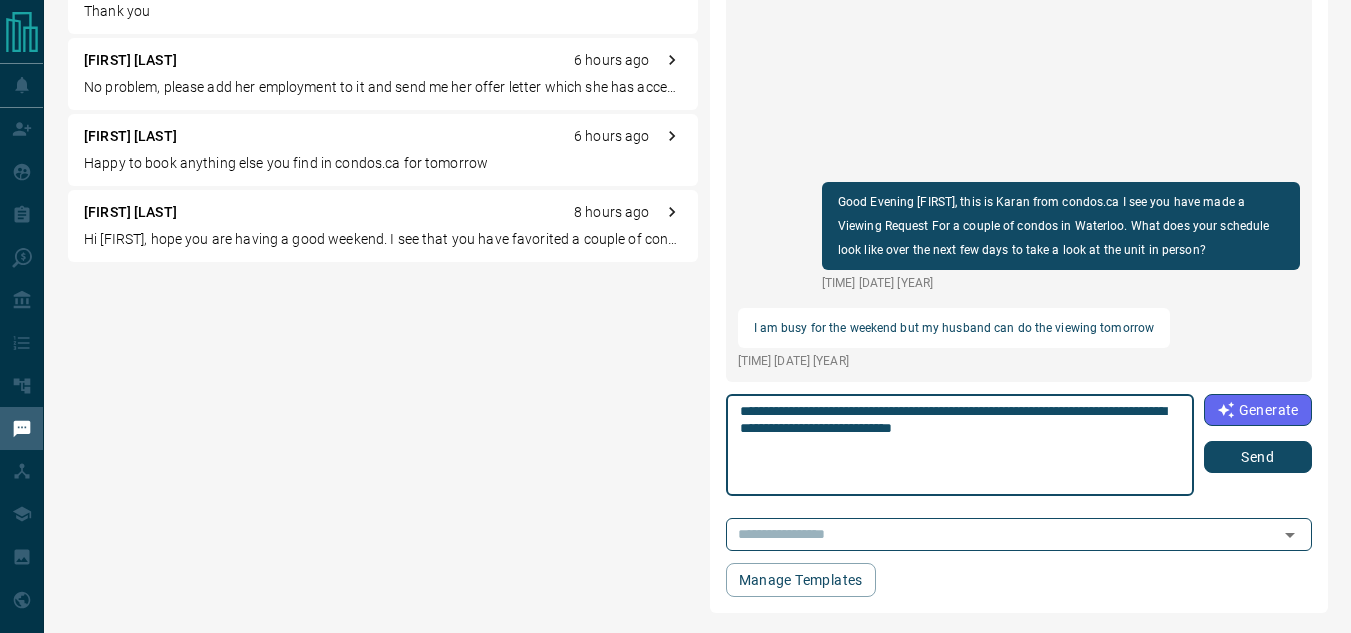 type on "**********" 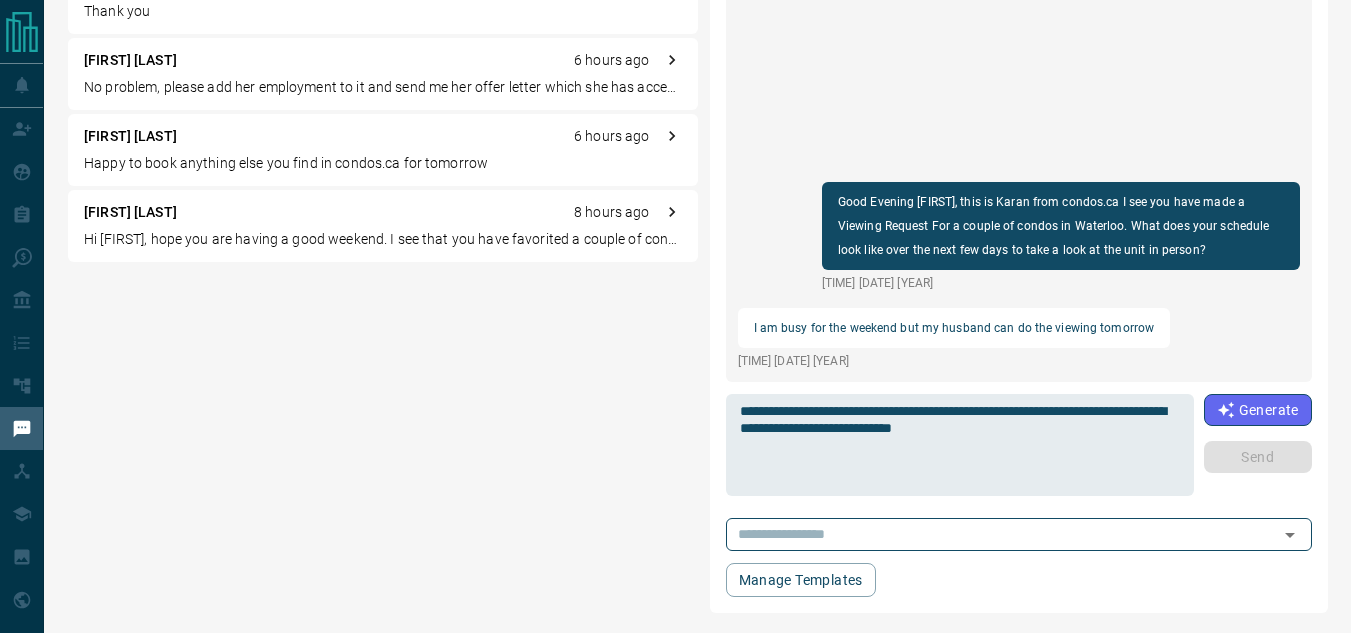 type 